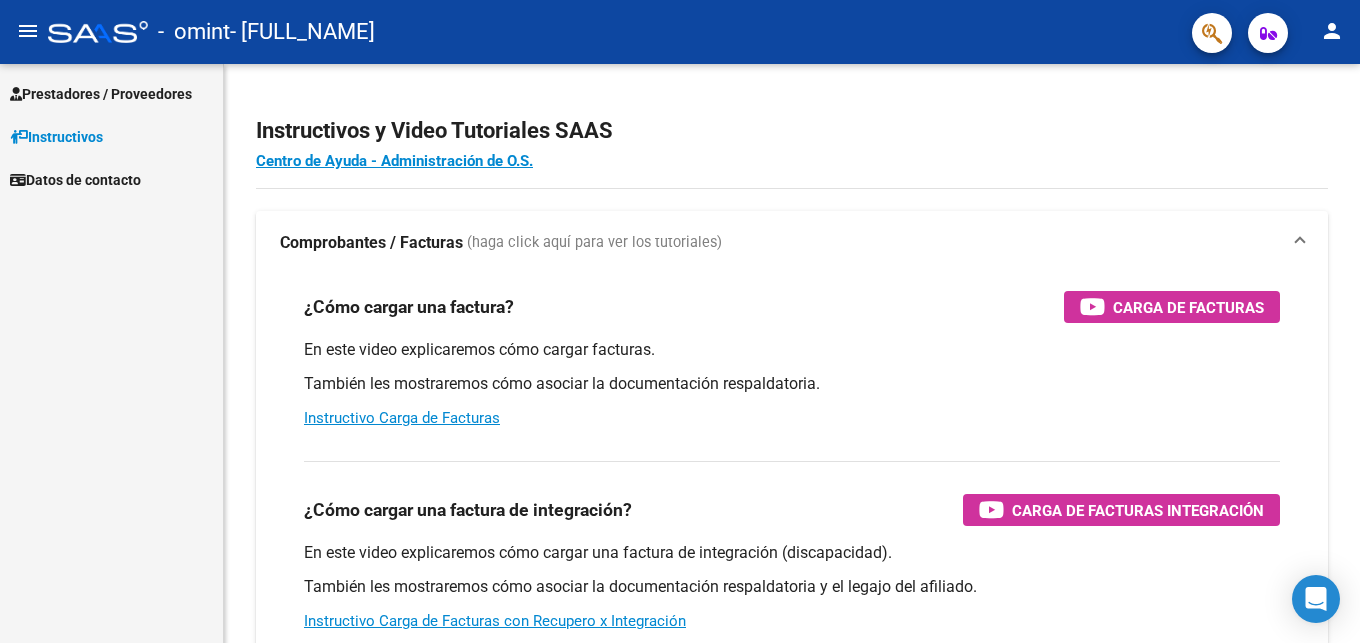 scroll, scrollTop: 0, scrollLeft: 0, axis: both 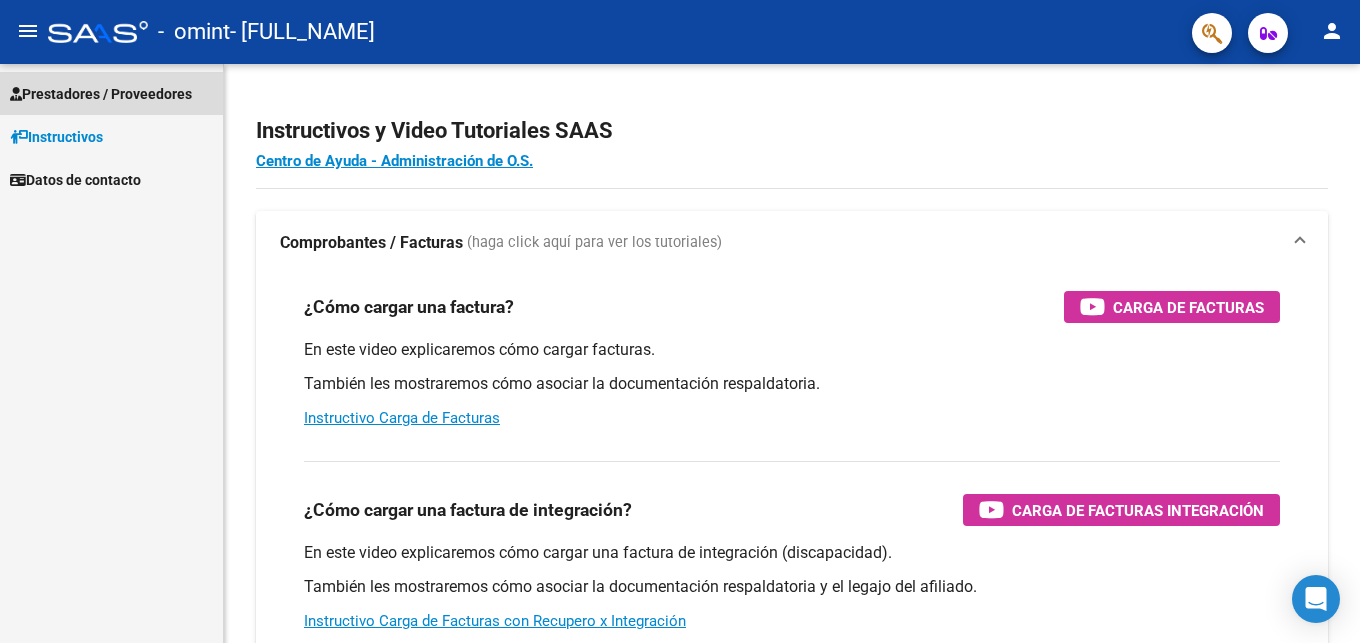 click on "Prestadores / Proveedores" at bounding box center (101, 94) 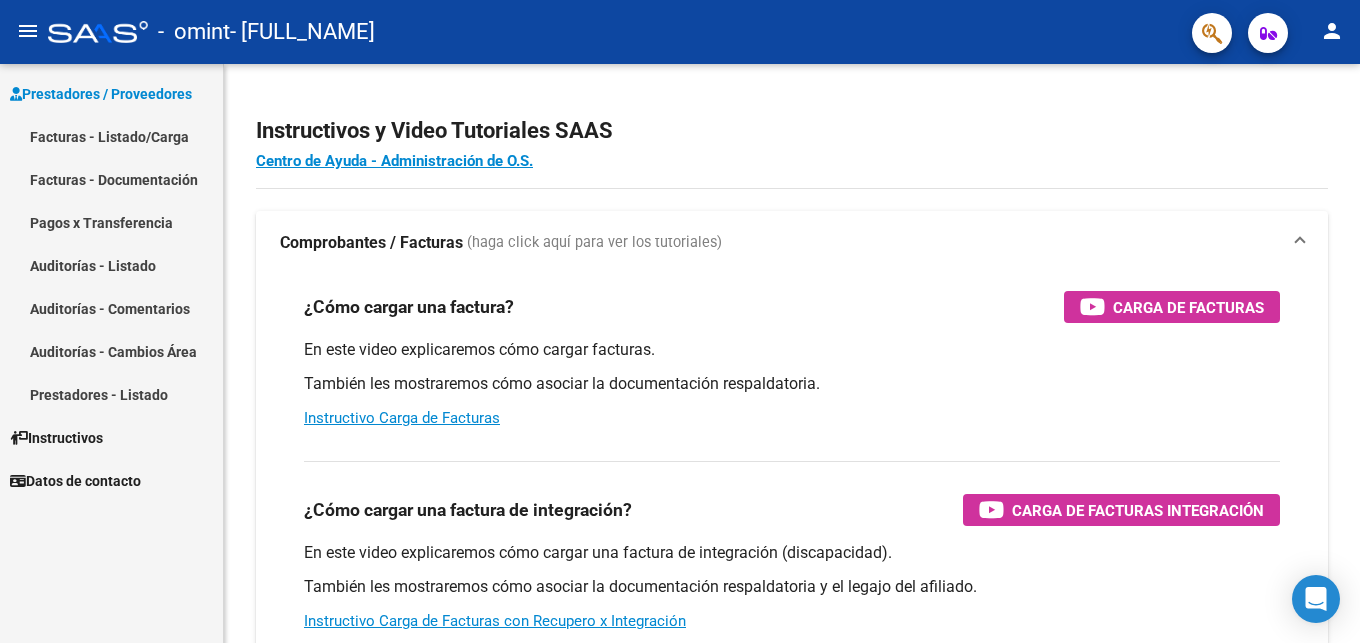click on "Facturas - Listado/Carga" at bounding box center [111, 136] 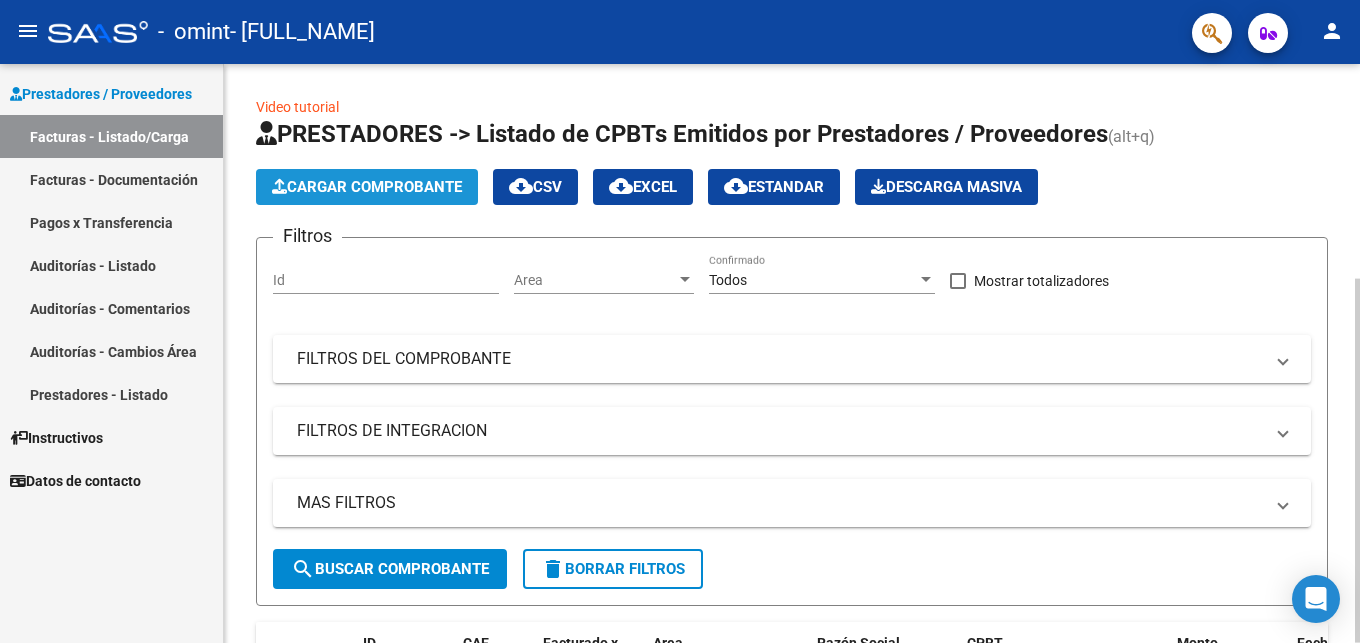 click on "Cargar Comprobante" 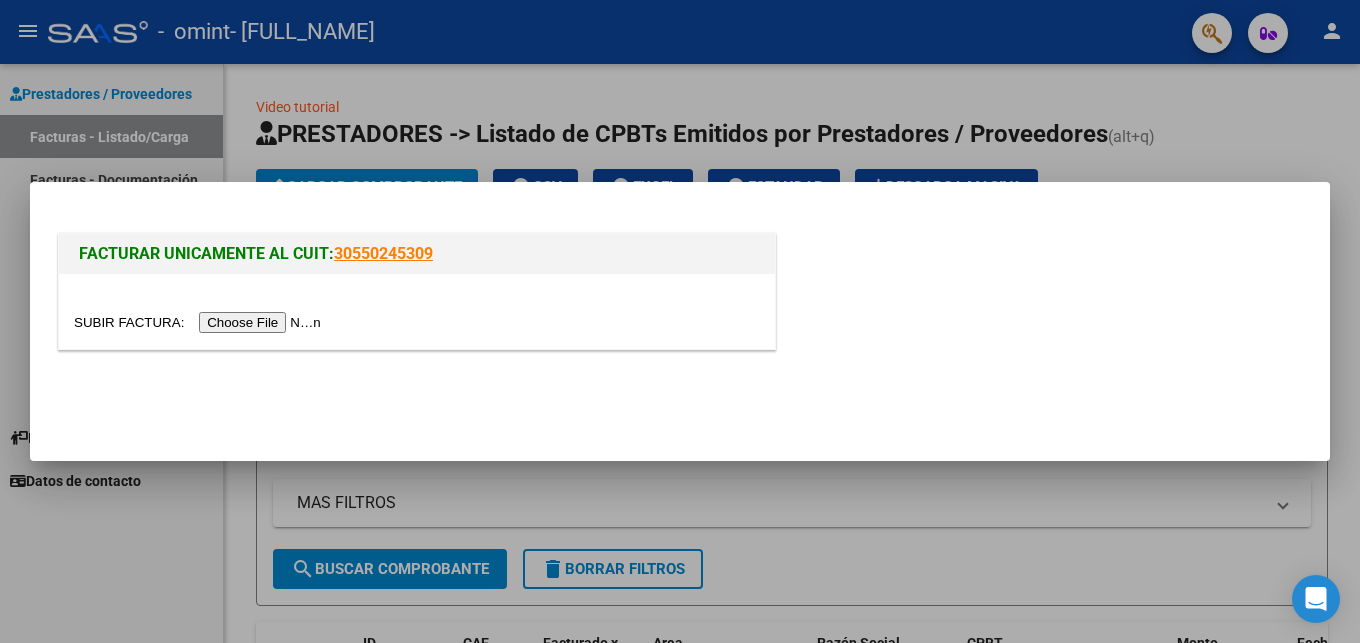 click at bounding box center [200, 322] 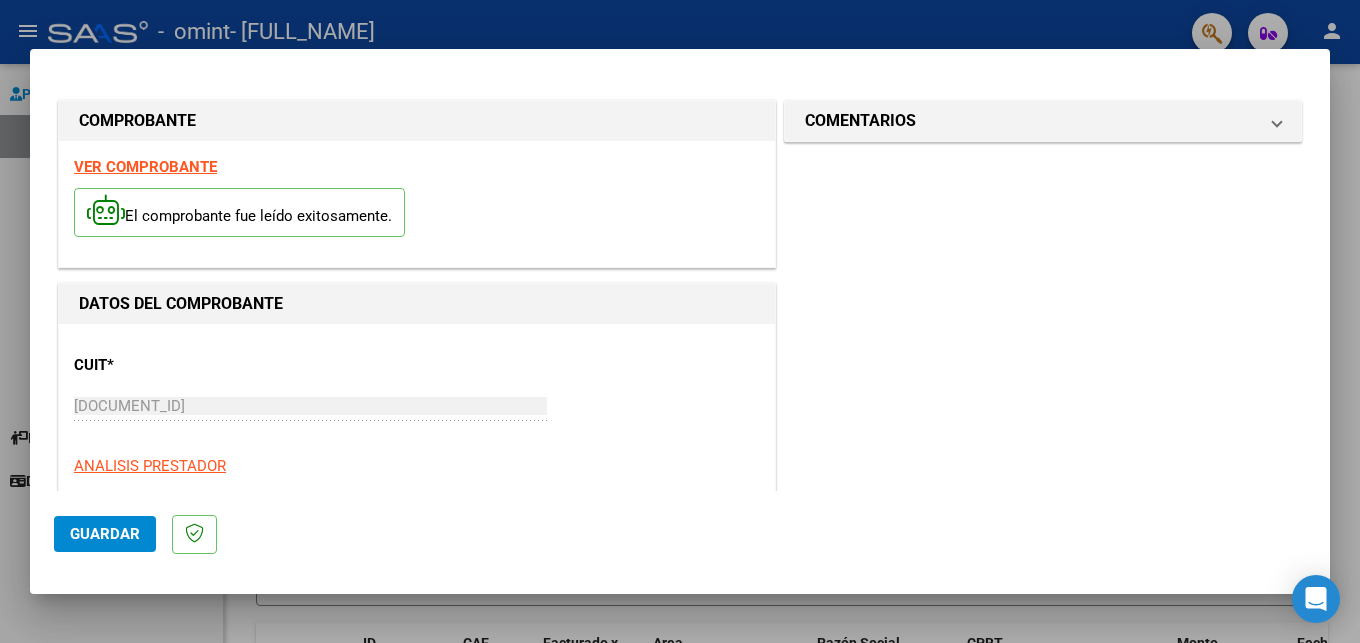 click on "Guardar" 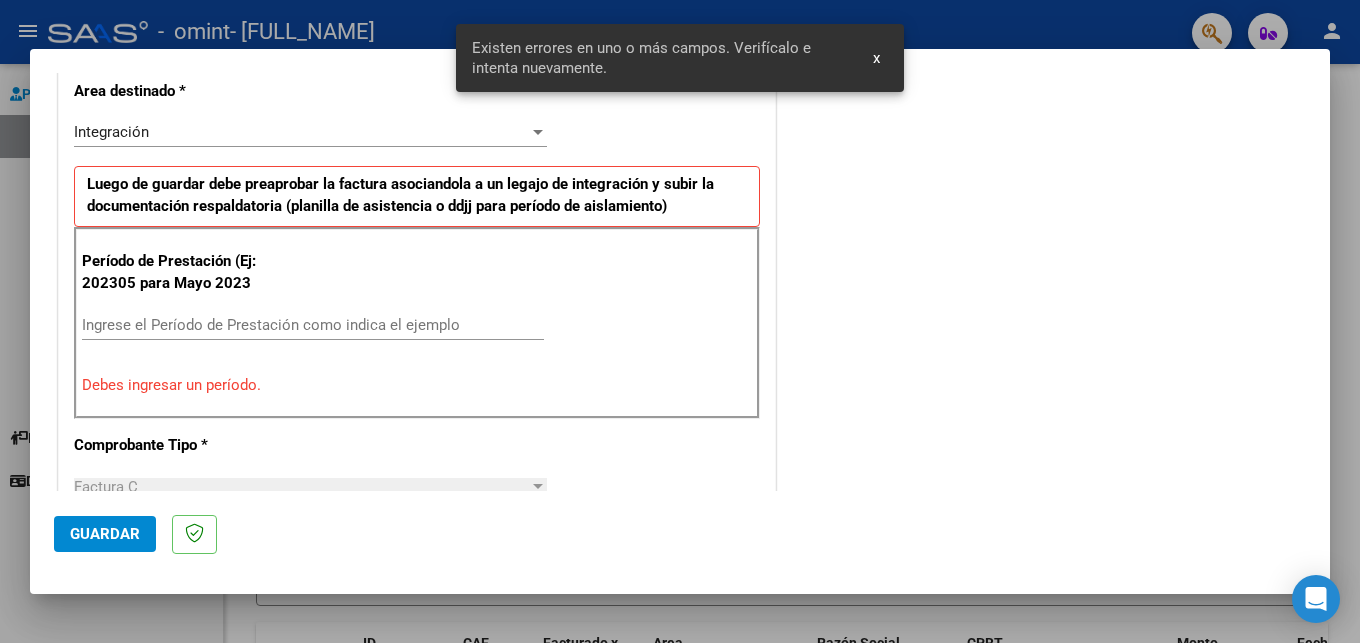 scroll, scrollTop: 430, scrollLeft: 0, axis: vertical 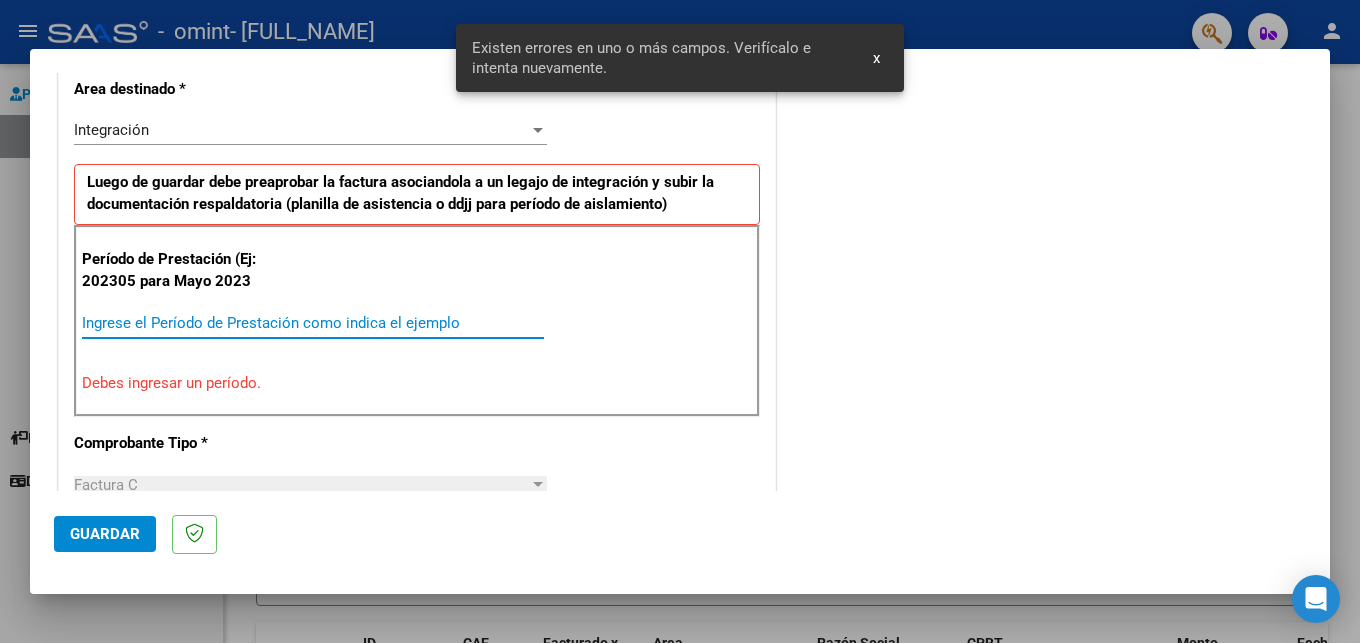 click on "Ingrese el Período de Prestación como indica el ejemplo" at bounding box center (313, 323) 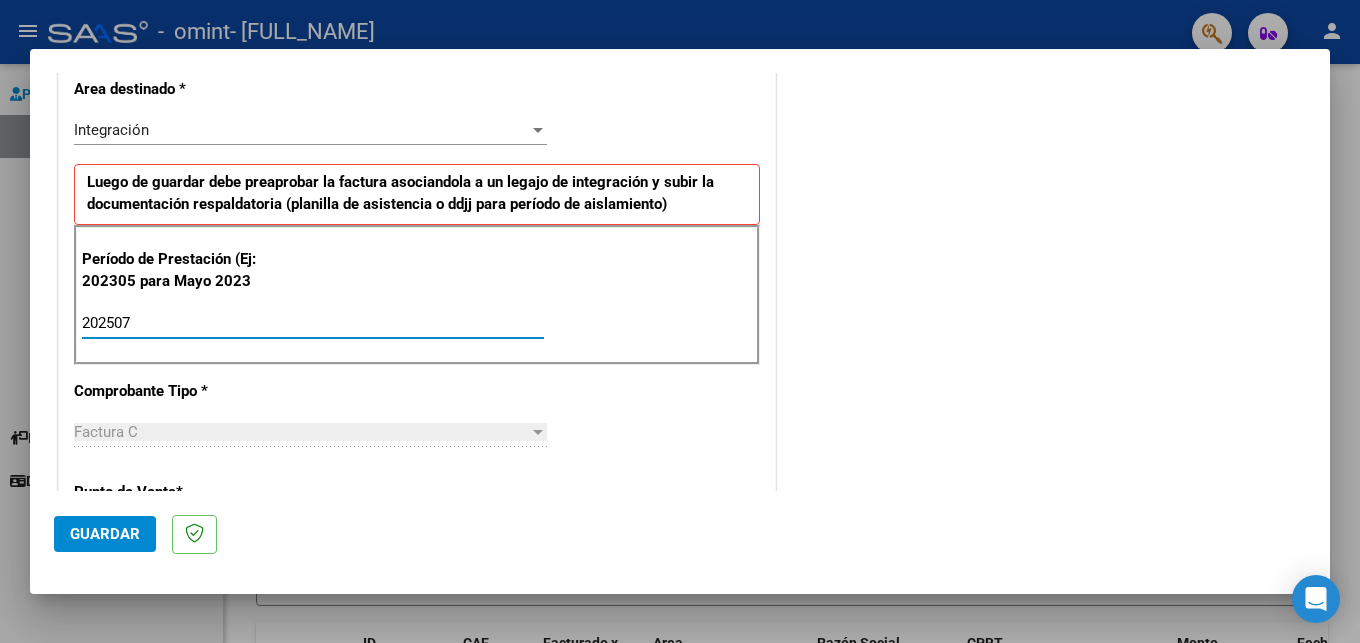 type on "202507" 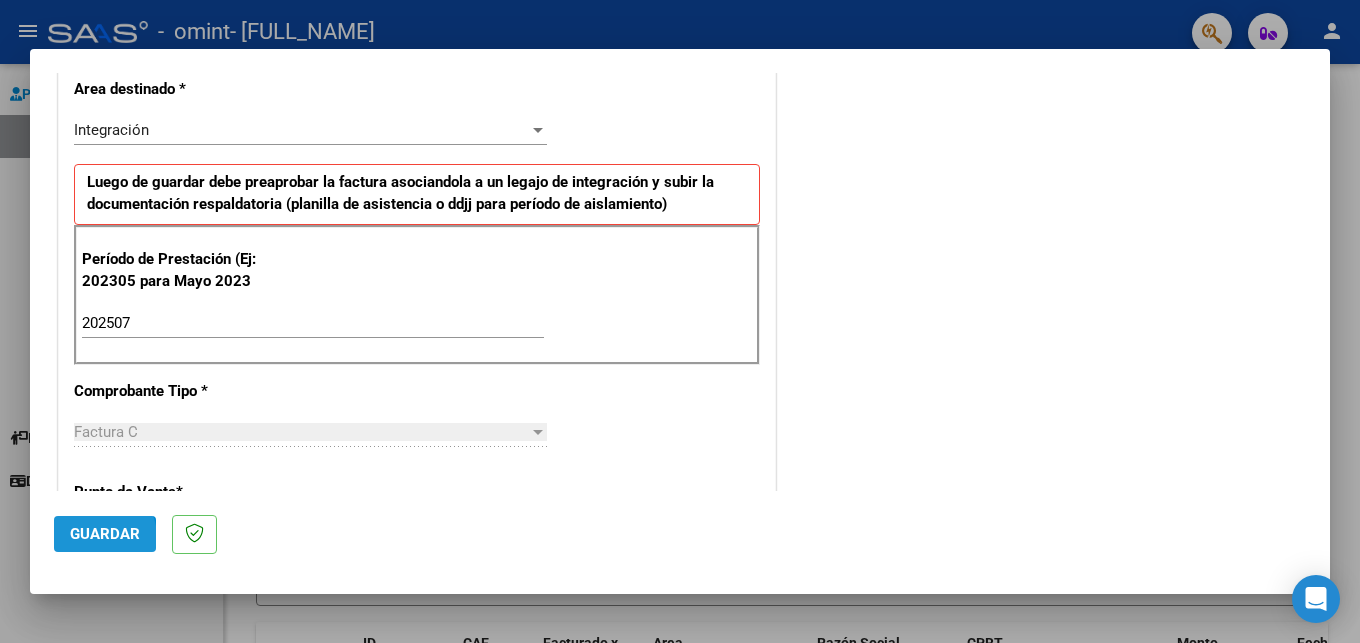 click on "Guardar" 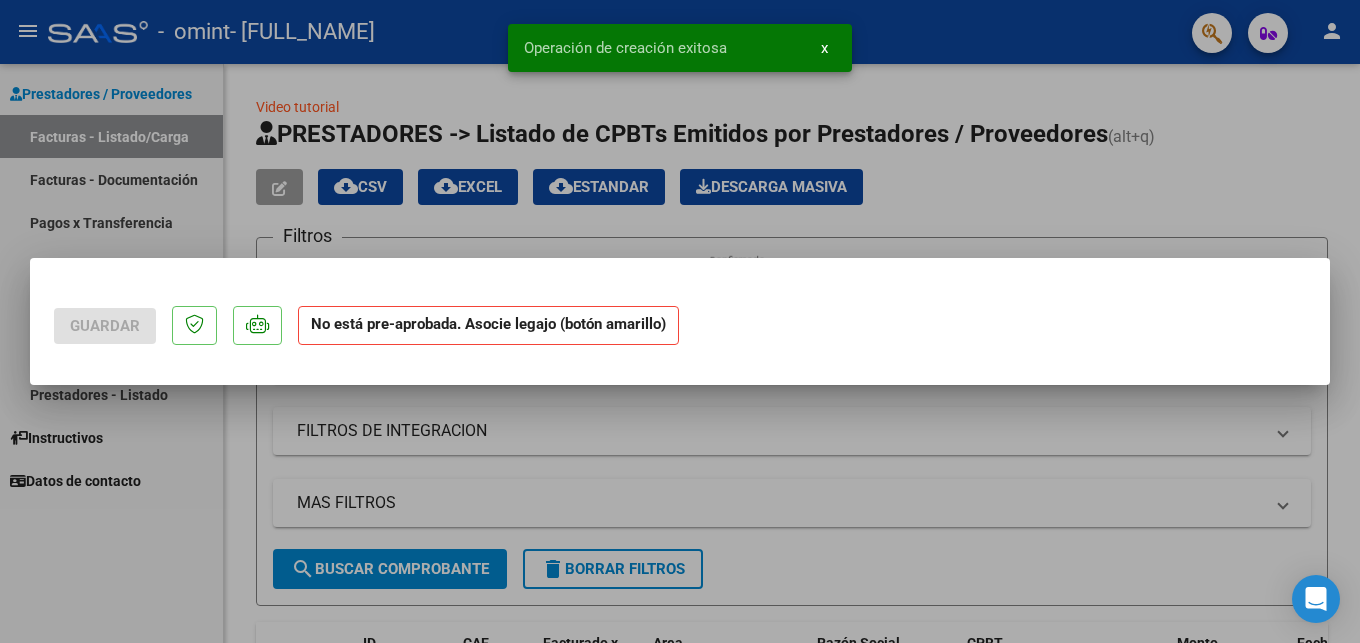 scroll, scrollTop: 0, scrollLeft: 0, axis: both 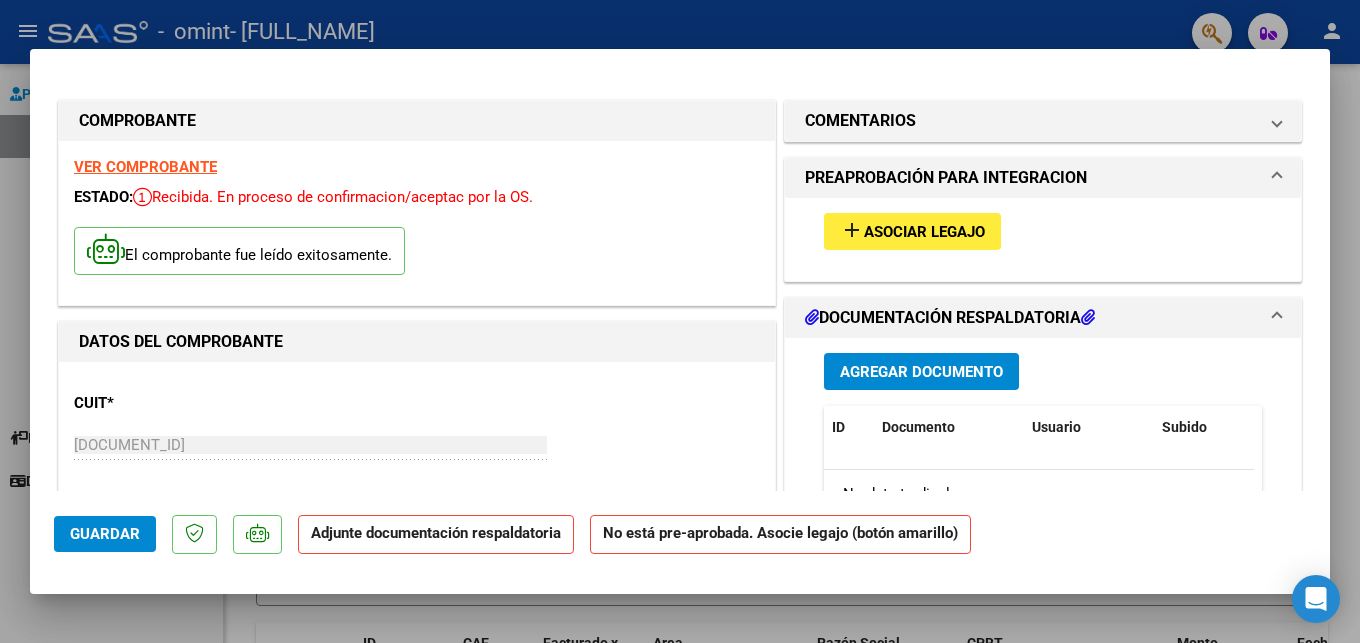 click on "Agregar Documento" at bounding box center [921, 372] 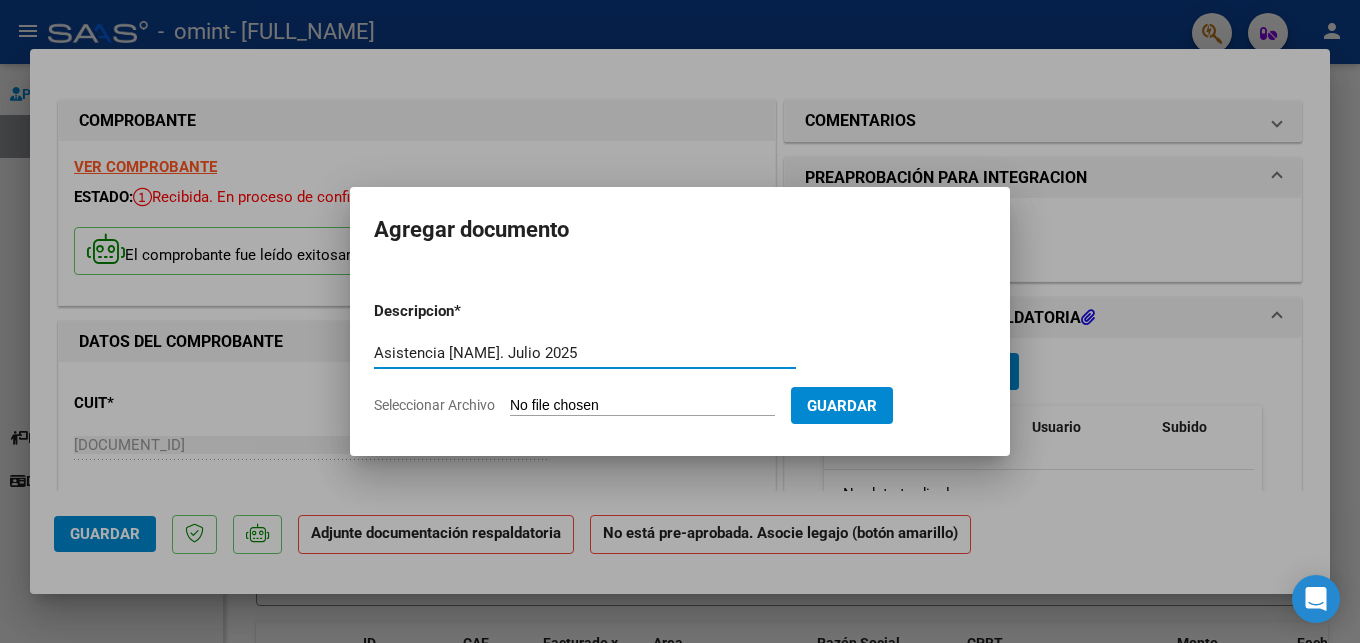 type on "Asistencia [NAME]. Julio 2025" 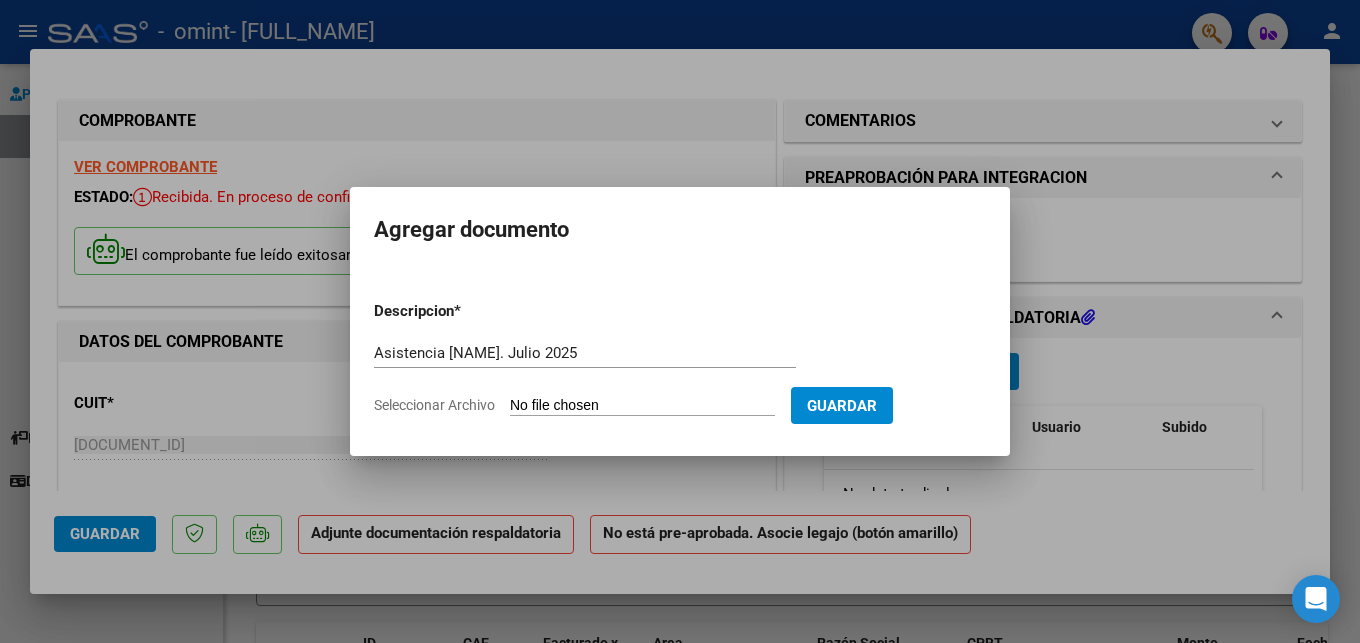 click on "Seleccionar Archivo" at bounding box center [642, 406] 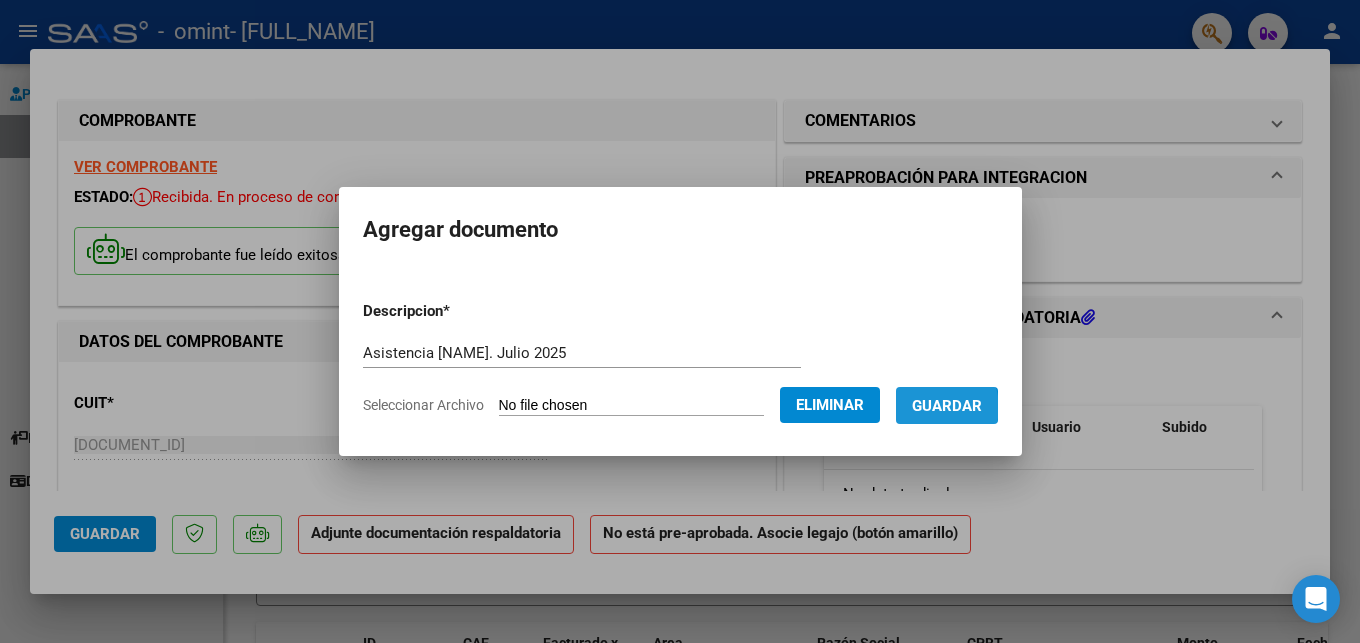 click on "Guardar" at bounding box center [947, 406] 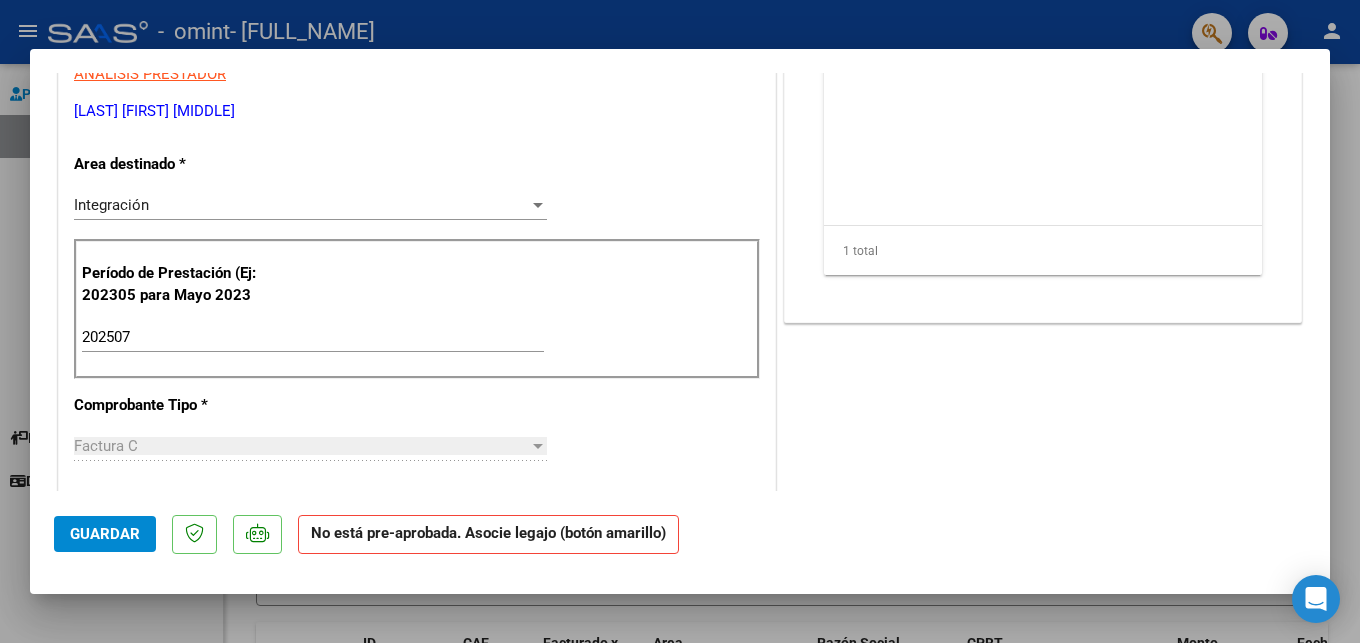 scroll, scrollTop: 0, scrollLeft: 0, axis: both 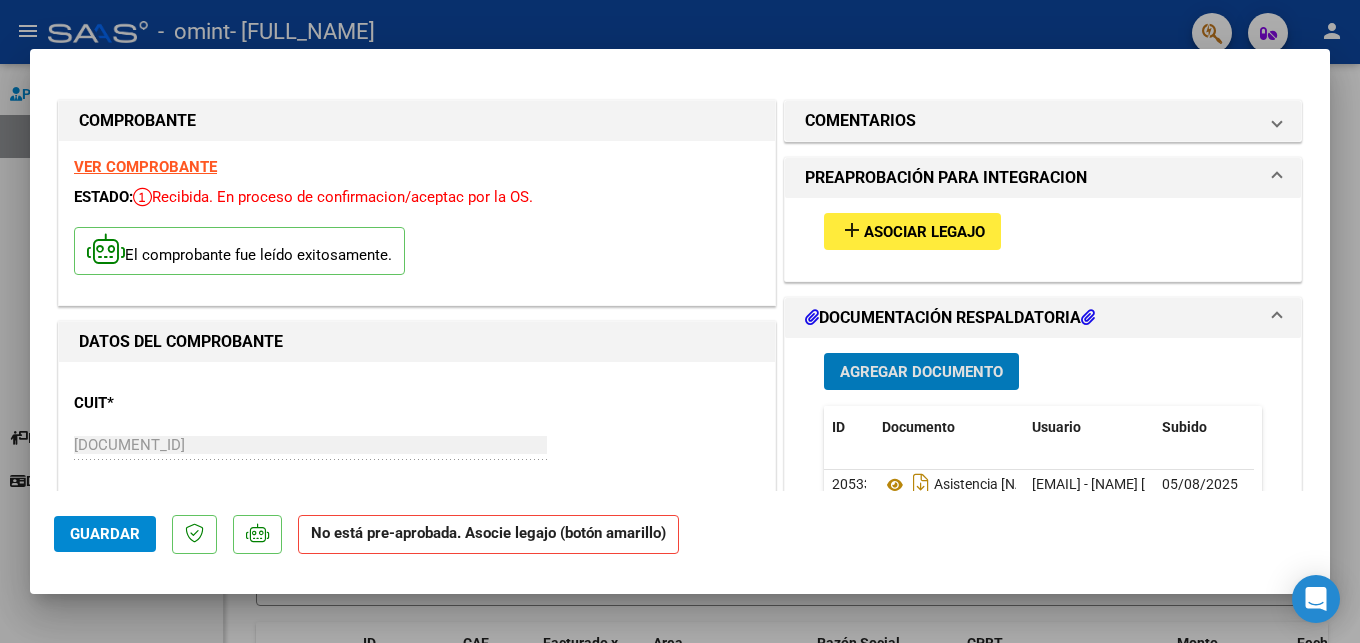 click on "Asociar Legajo" at bounding box center (924, 232) 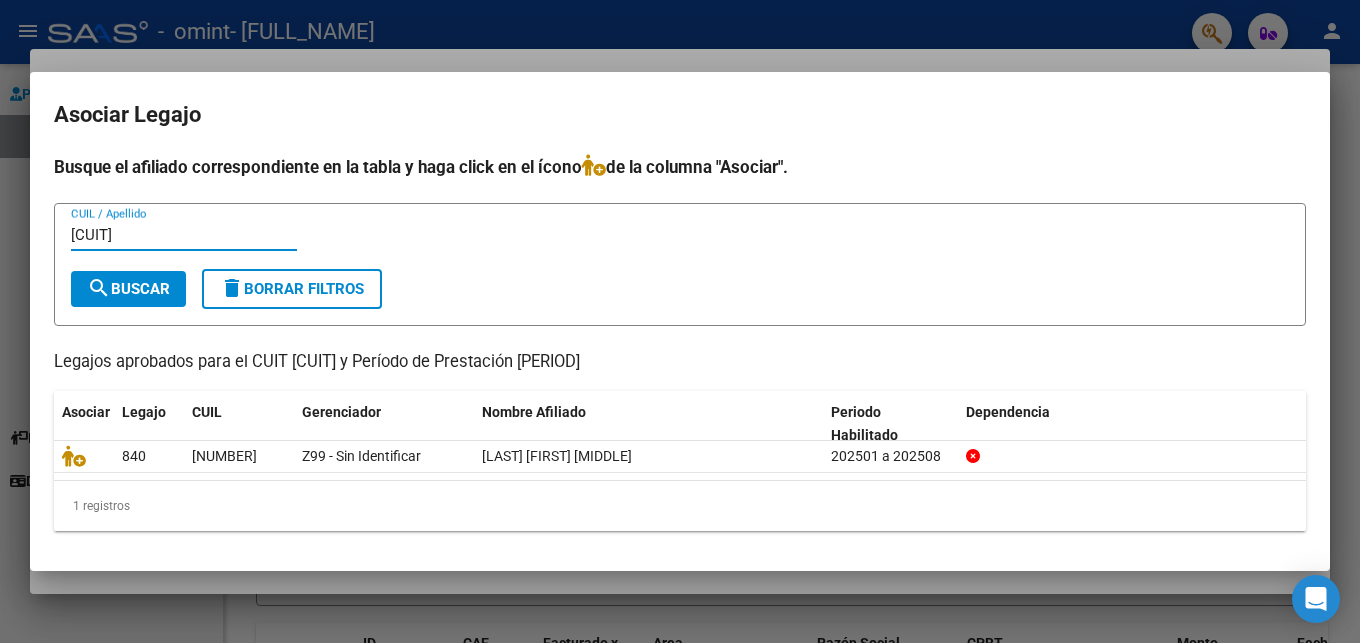 type on "[CUIT]" 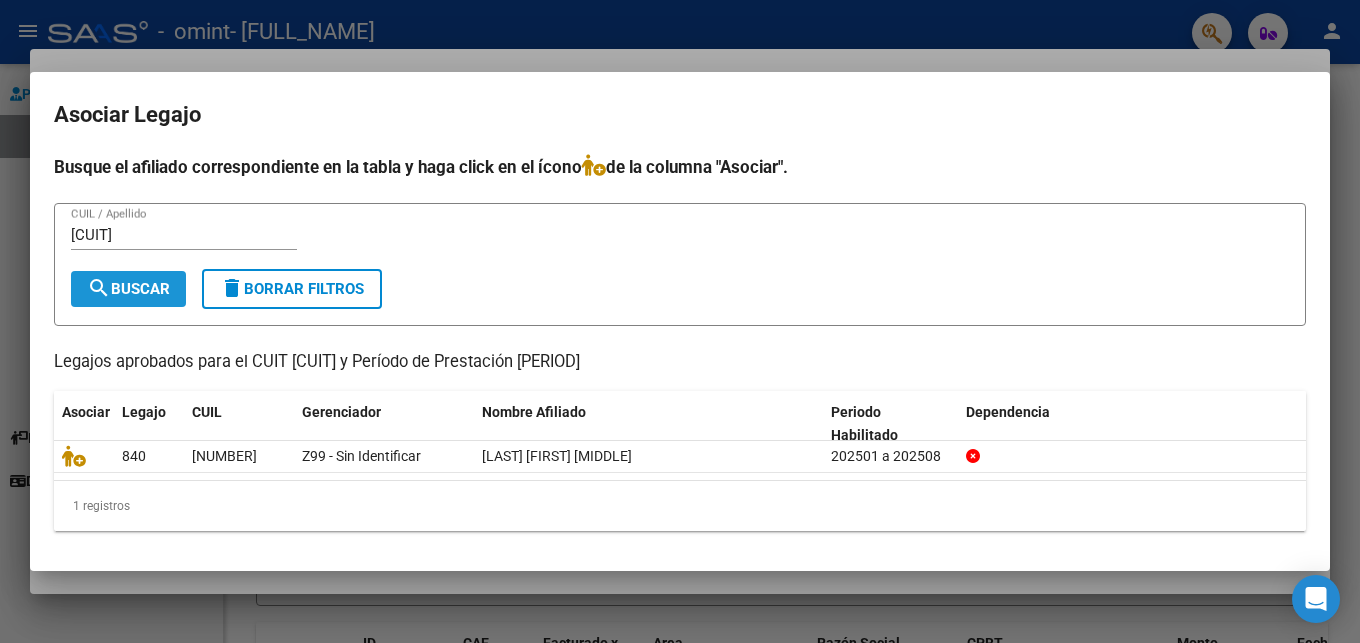 click on "search  Buscar" at bounding box center (128, 289) 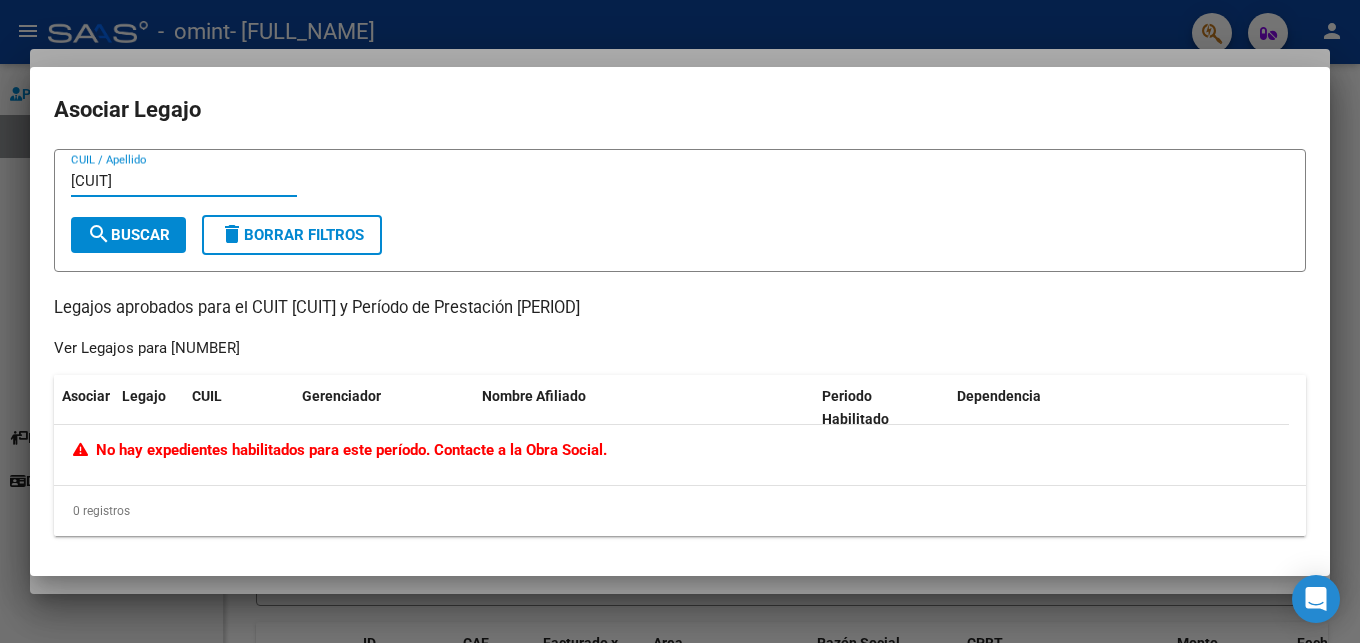 drag, startPoint x: 167, startPoint y: 183, endPoint x: 6, endPoint y: 182, distance: 161.00311 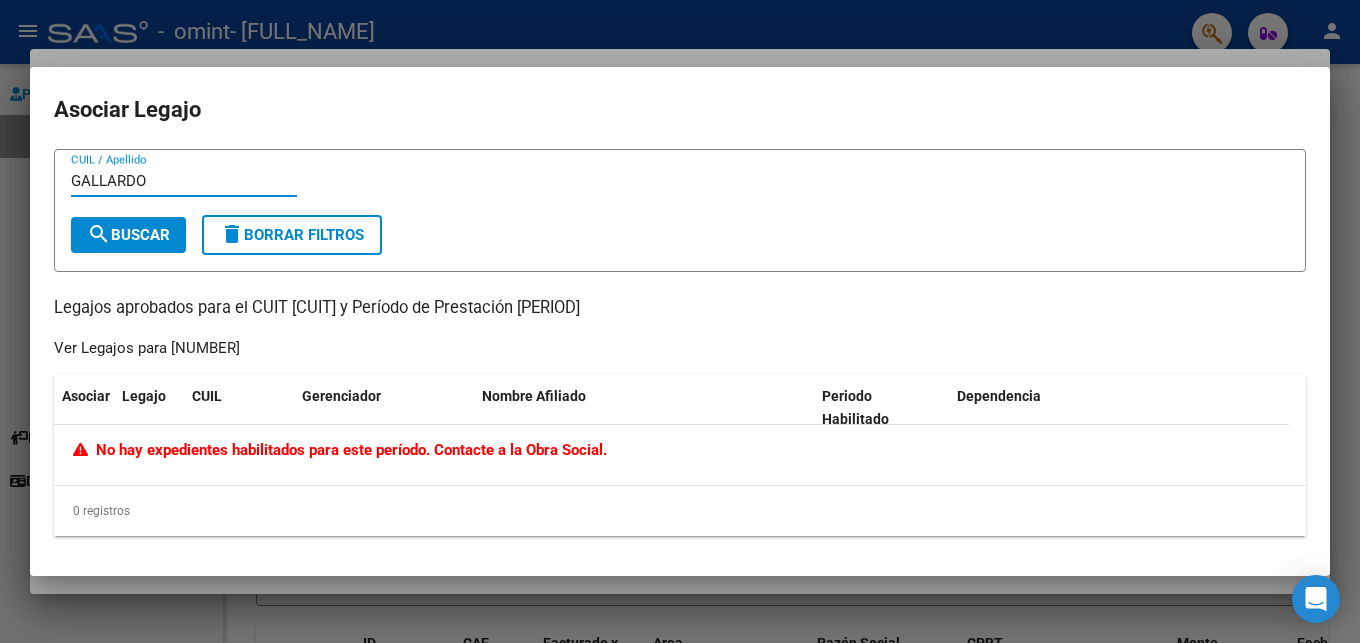 type on "GALLARDO" 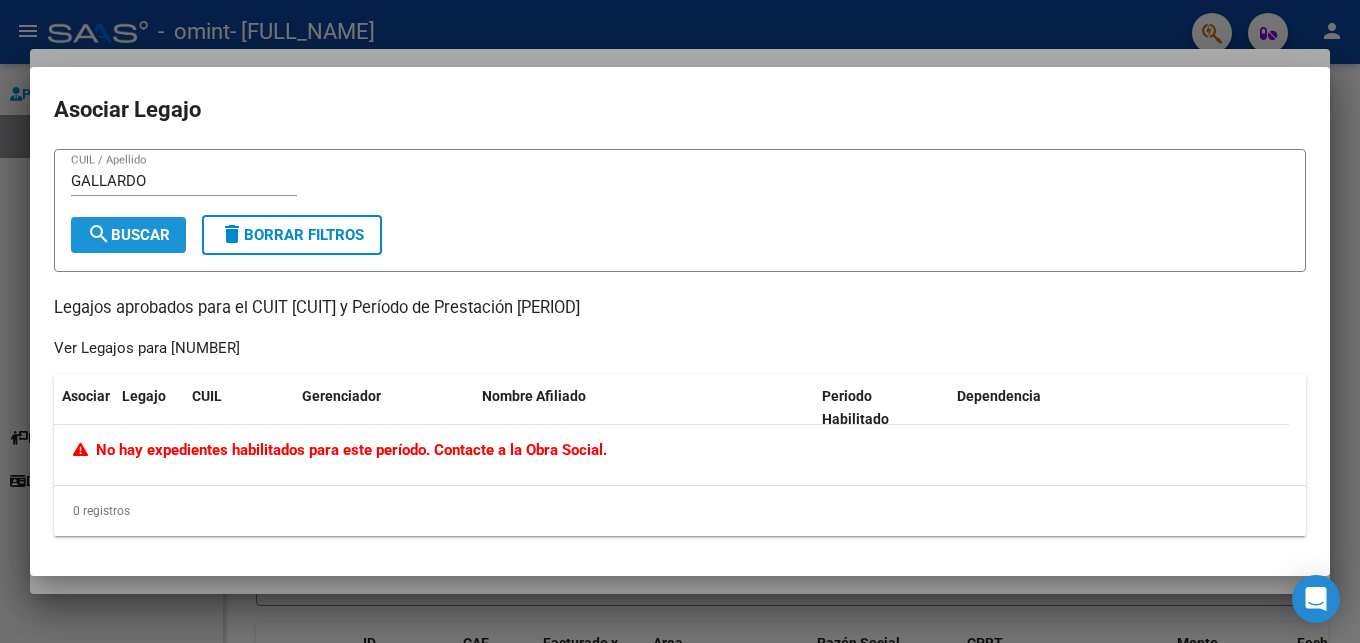 click on "search  Buscar" at bounding box center (128, 235) 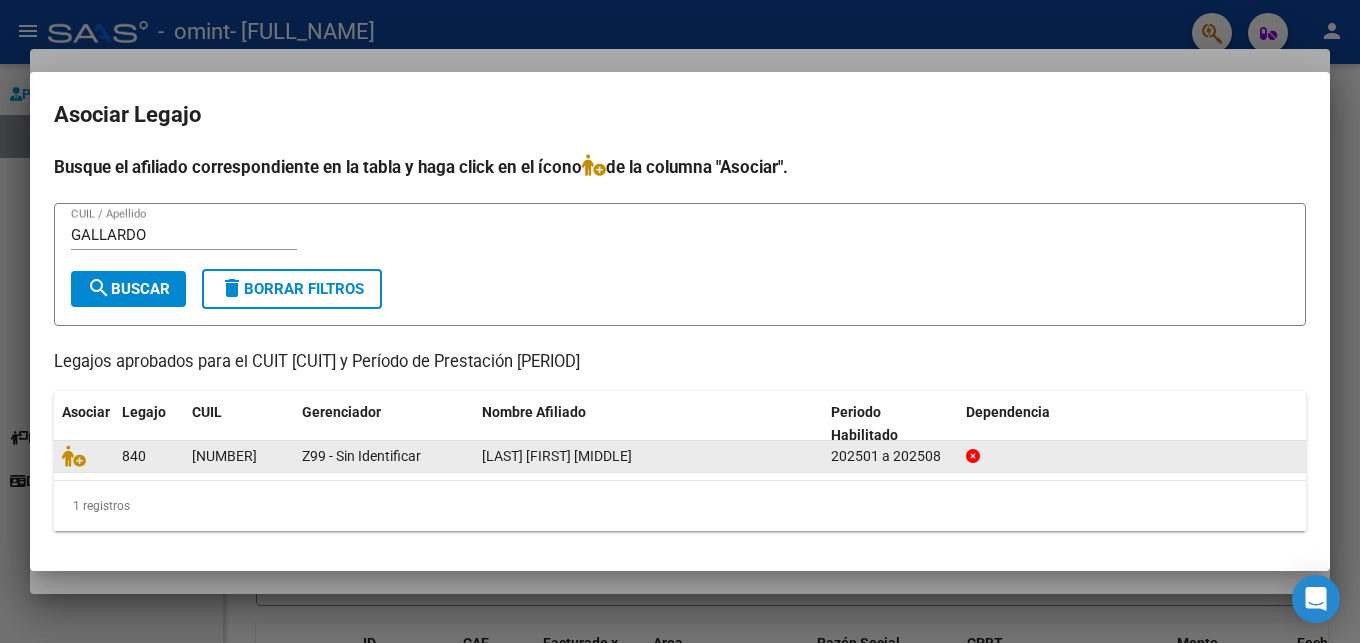 click on "840" 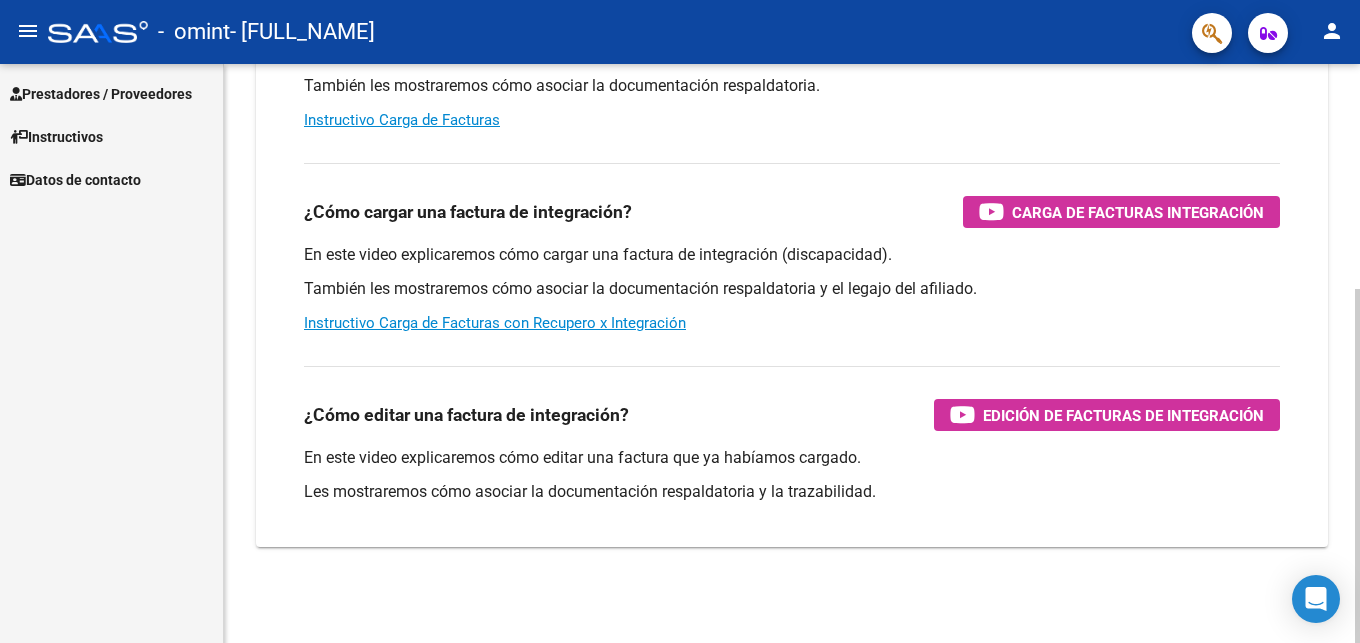 scroll, scrollTop: 0, scrollLeft: 0, axis: both 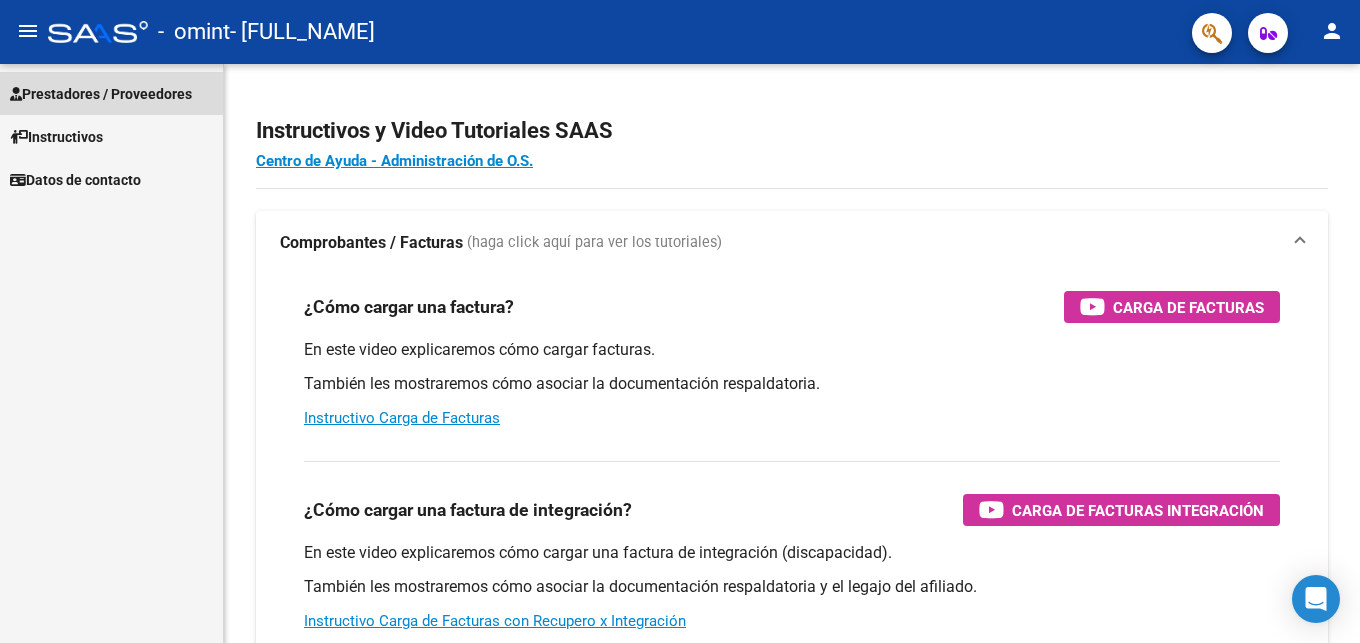 click on "Prestadores / Proveedores" at bounding box center (101, 94) 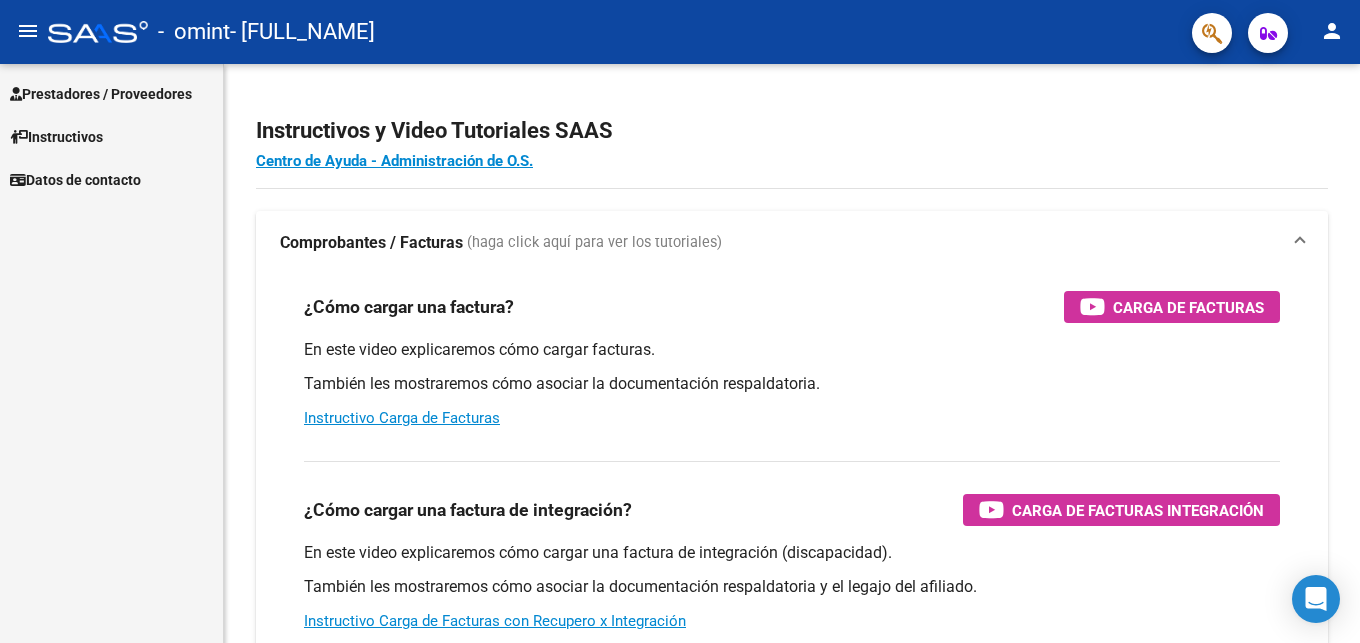 click on "Prestadores / Proveedores" at bounding box center (101, 94) 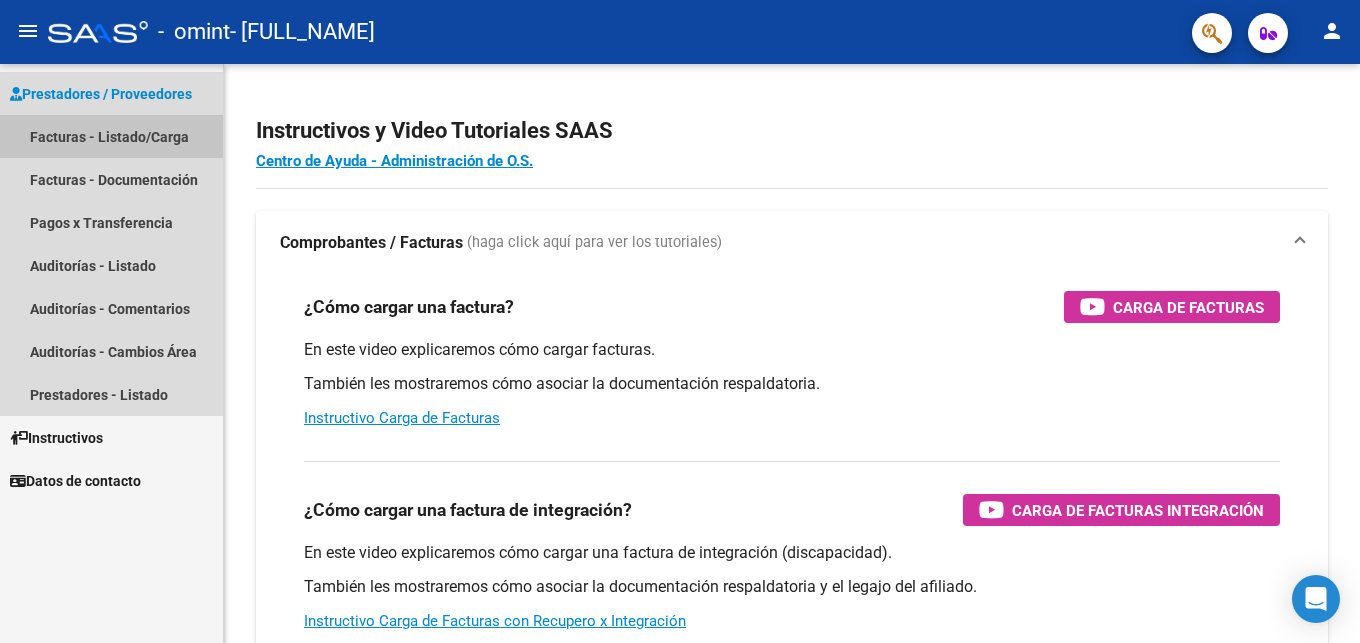 click on "Facturas - Listado/Carga" at bounding box center (111, 136) 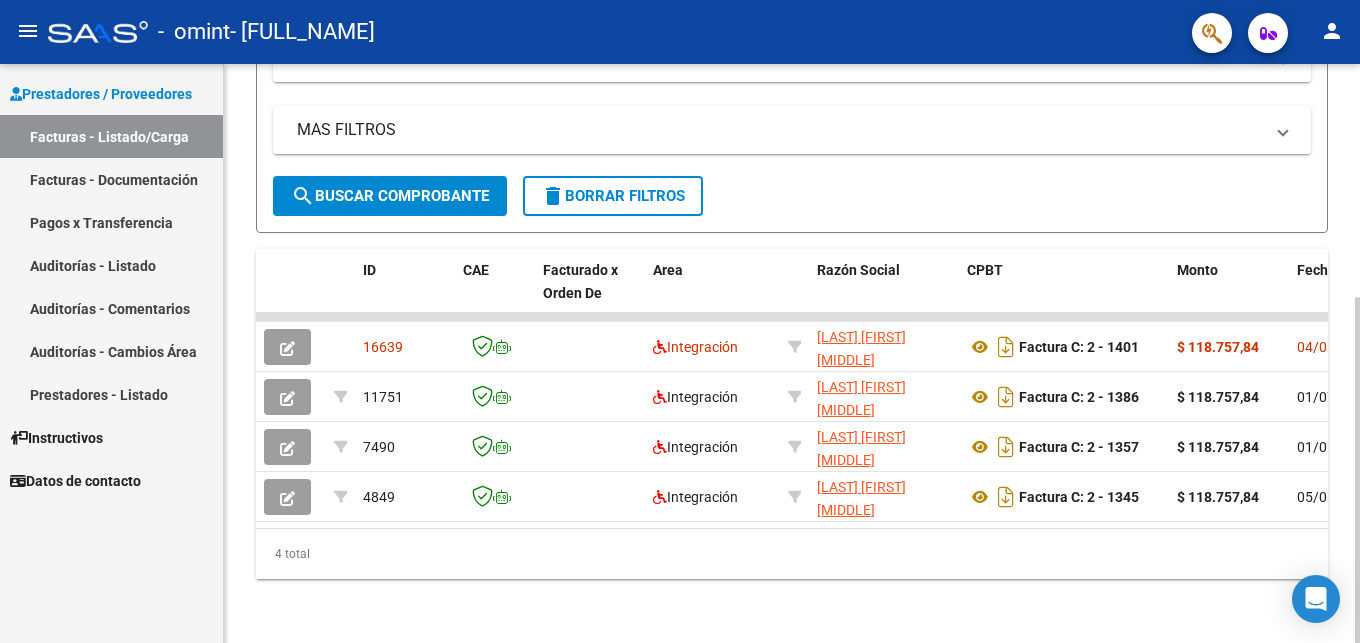 scroll, scrollTop: 391, scrollLeft: 0, axis: vertical 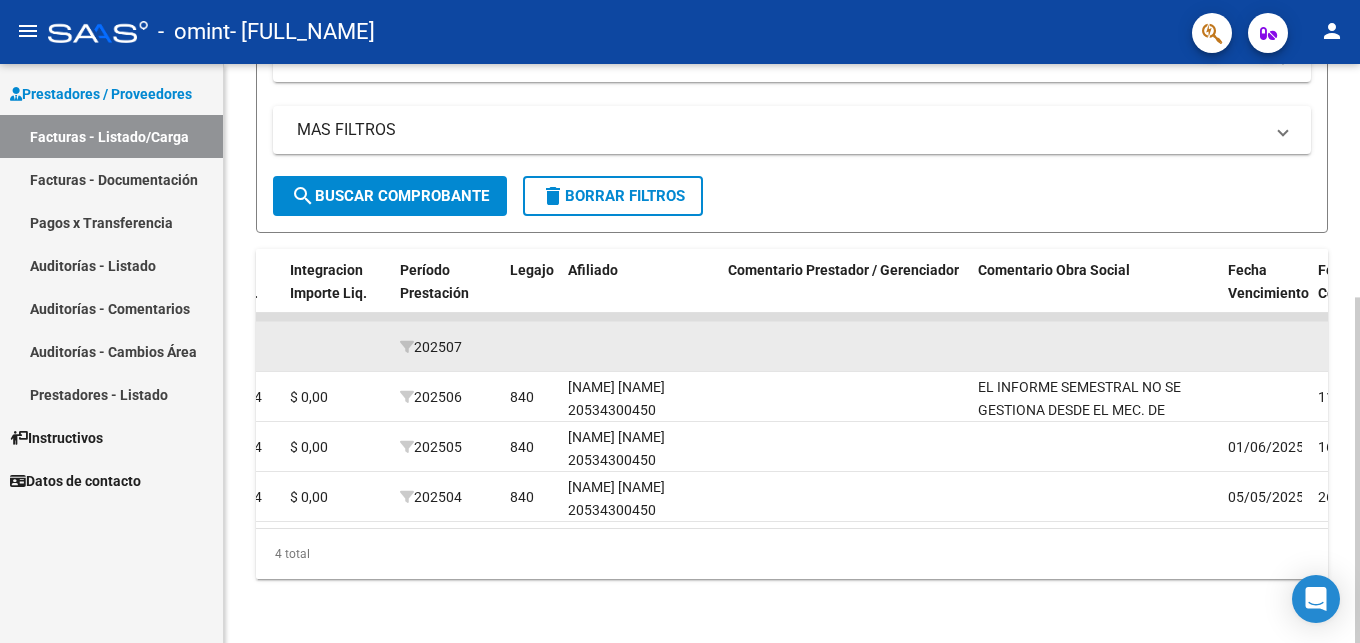 click 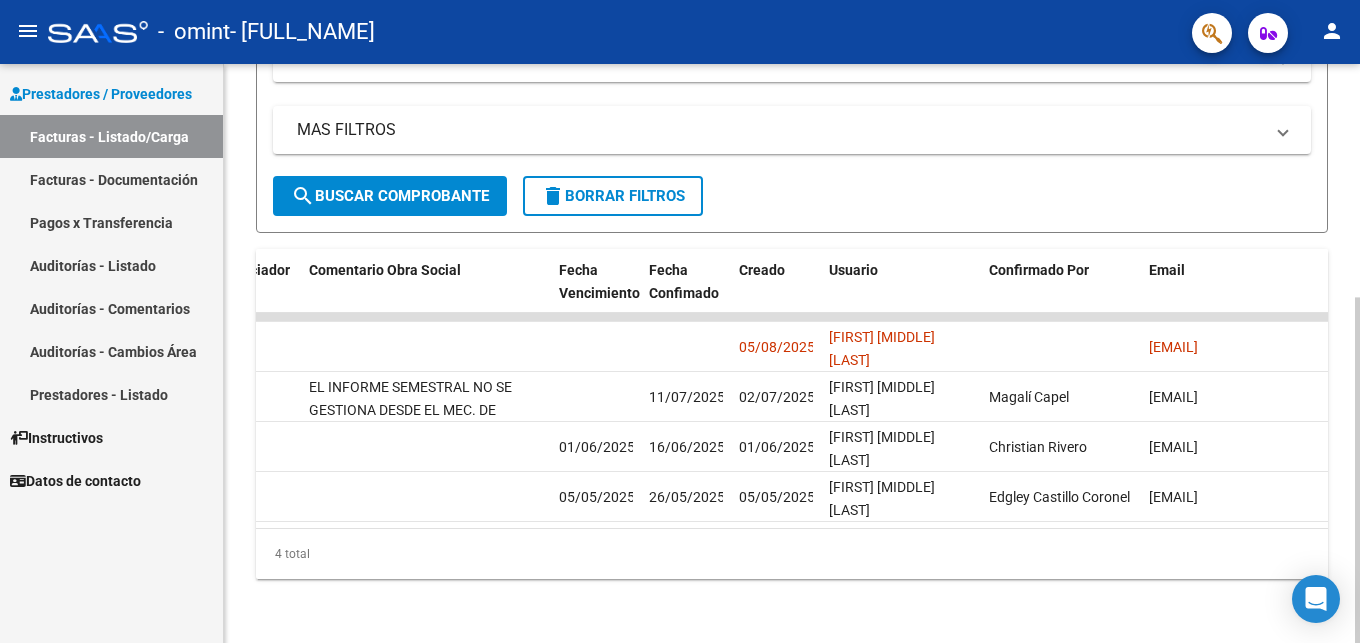 scroll, scrollTop: 0, scrollLeft: 3144, axis: horizontal 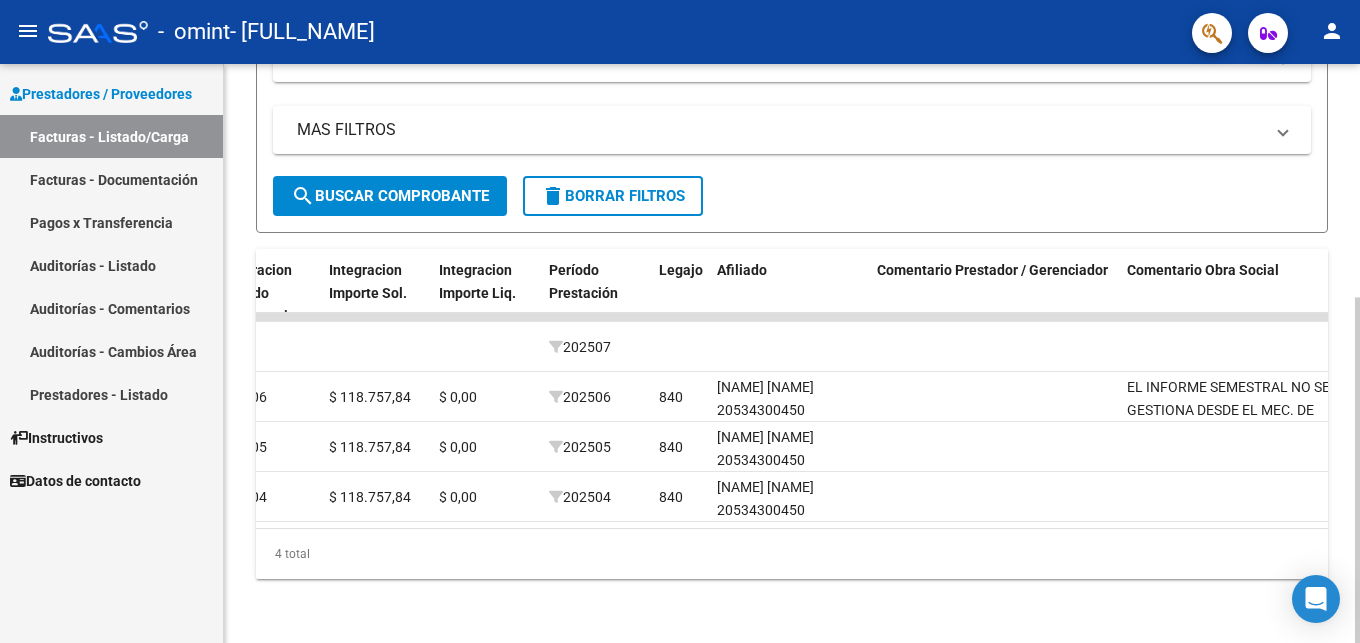 drag, startPoint x: 768, startPoint y: 530, endPoint x: 400, endPoint y: 533, distance: 368.01224 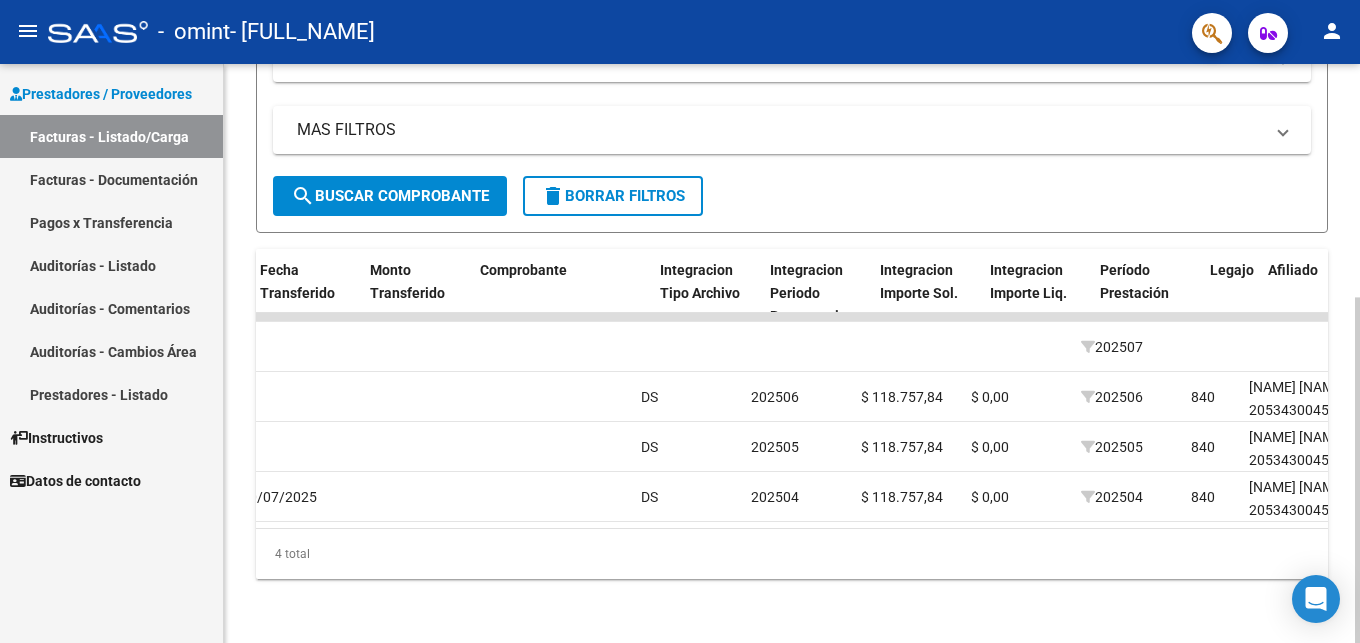 scroll, scrollTop: 0, scrollLeft: 1762, axis: horizontal 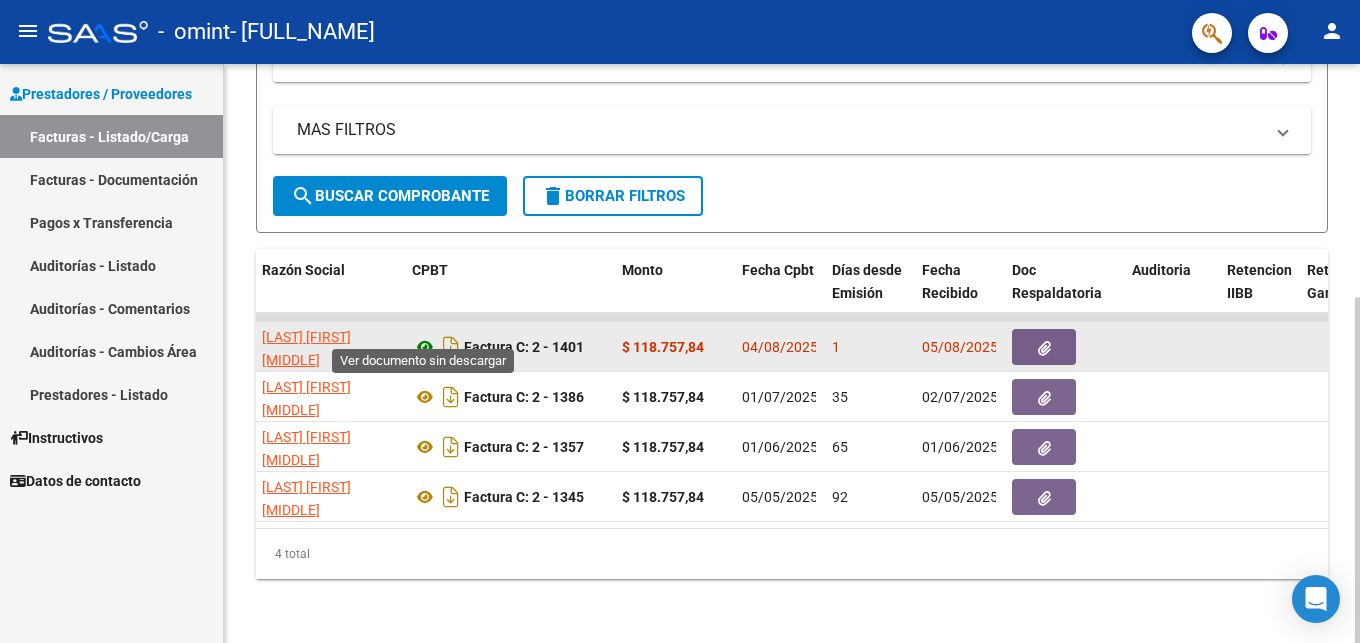 click 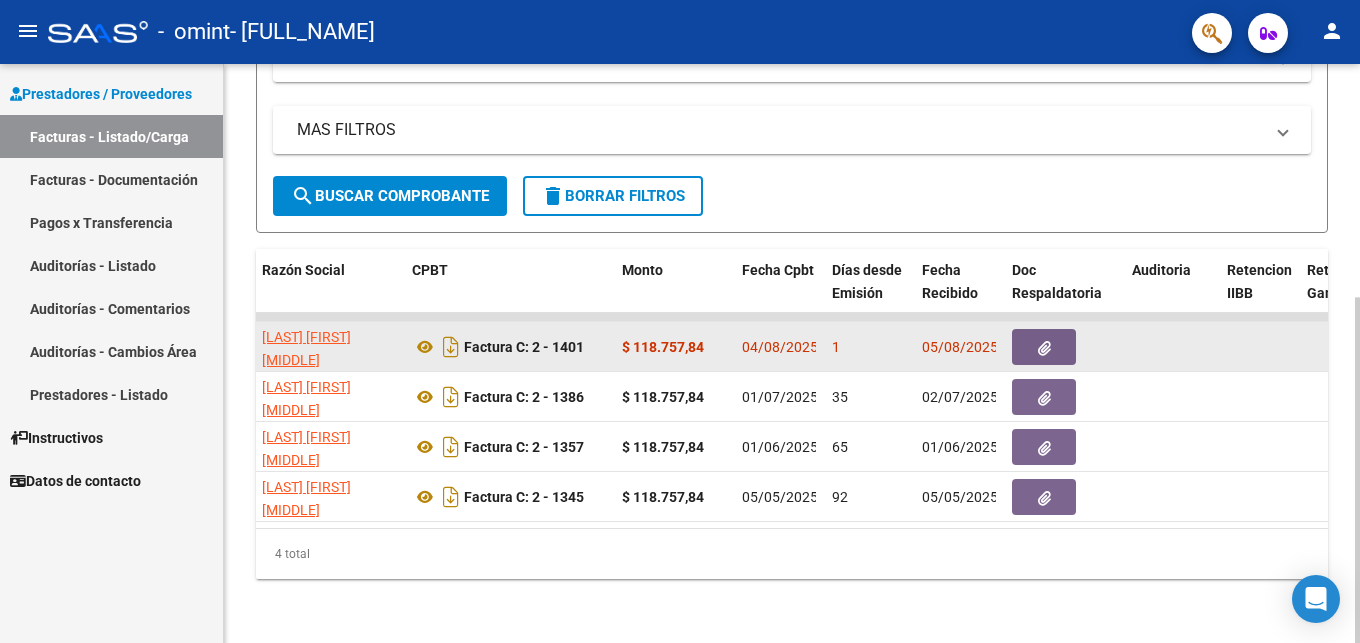 click 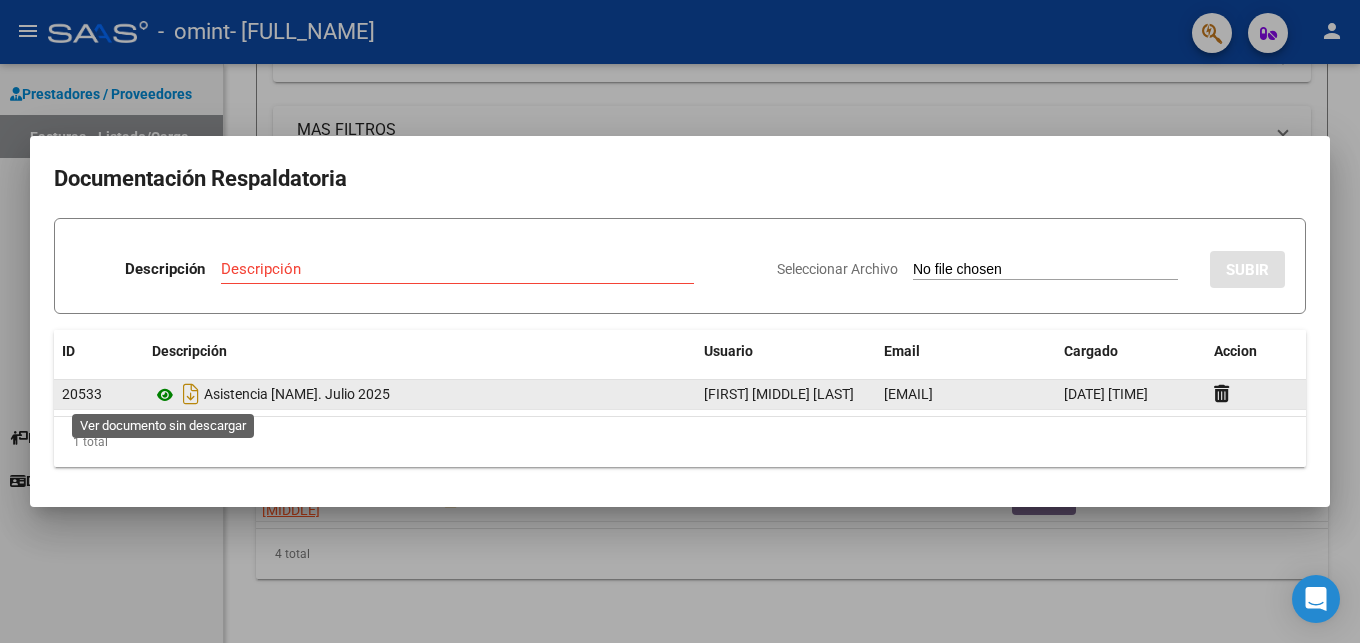 click 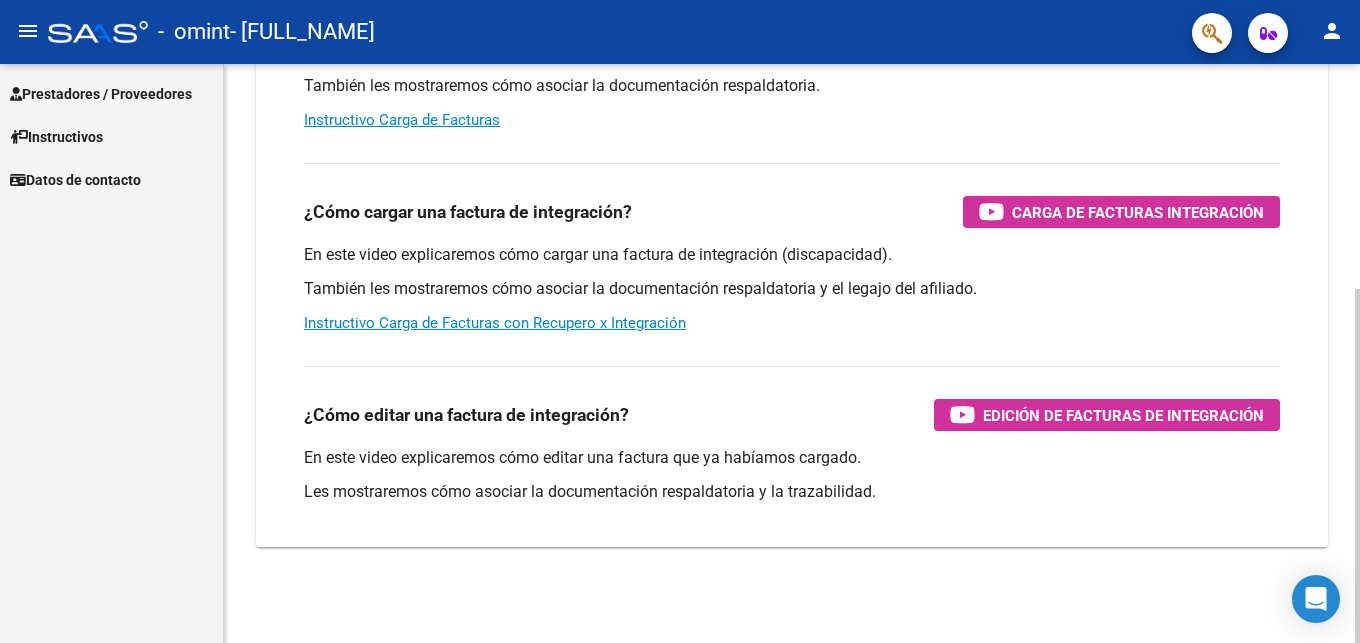 scroll, scrollTop: 0, scrollLeft: 0, axis: both 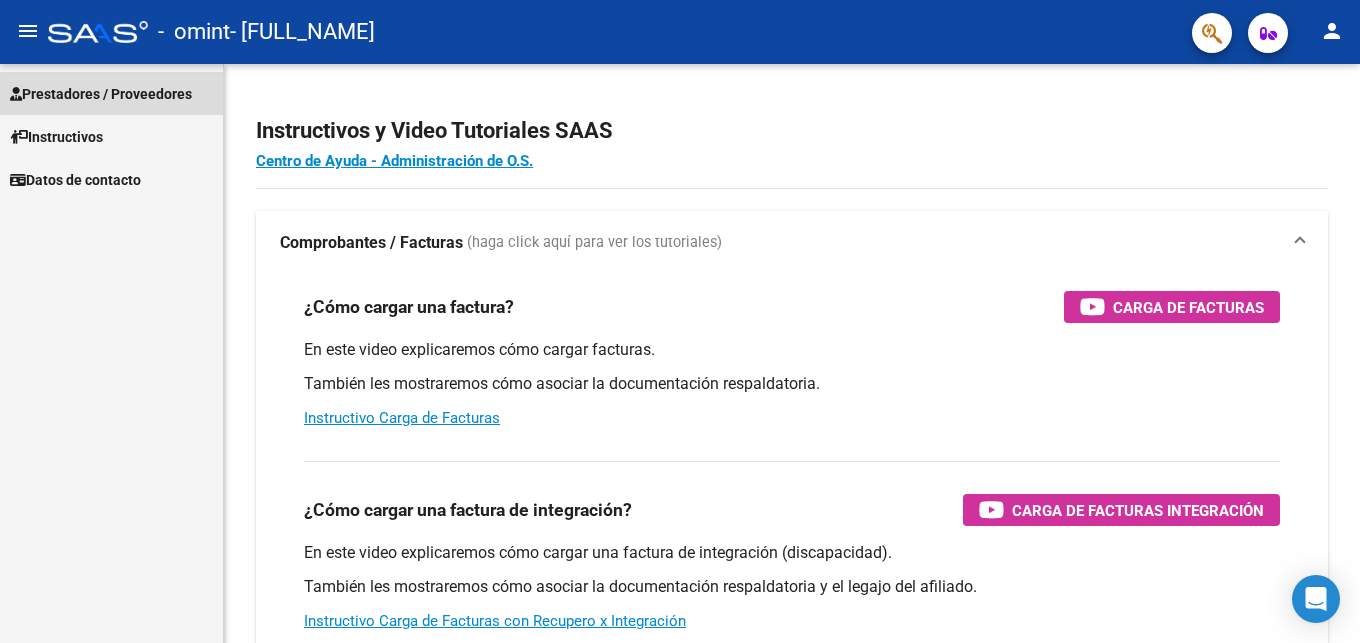 click on "Prestadores / Proveedores" at bounding box center [101, 94] 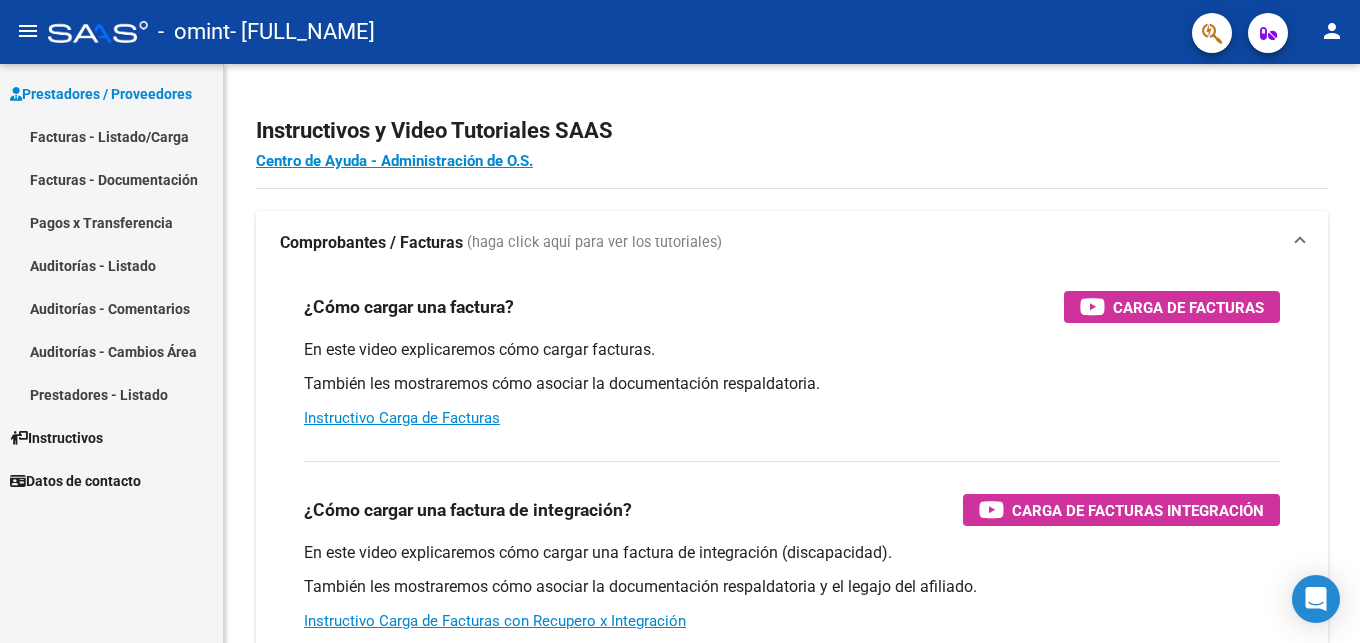 click on "Facturas - Listado/Carga" at bounding box center (111, 136) 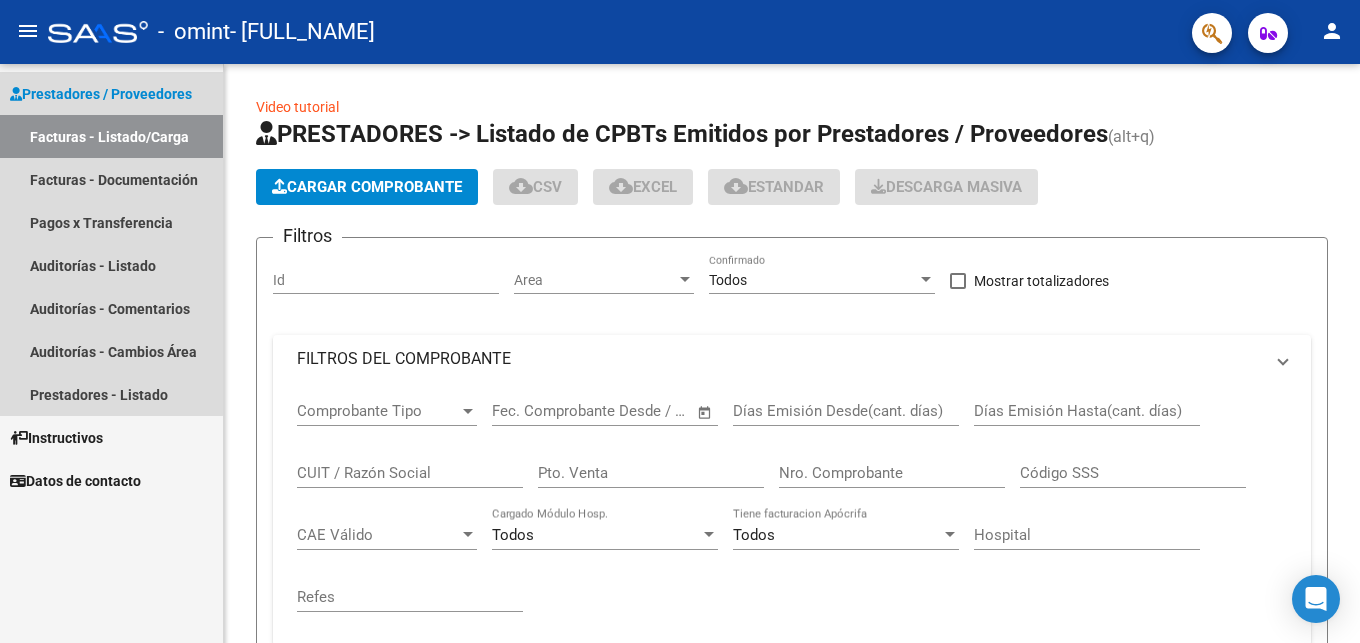 click on "Facturas - Listado/Carga" at bounding box center (111, 136) 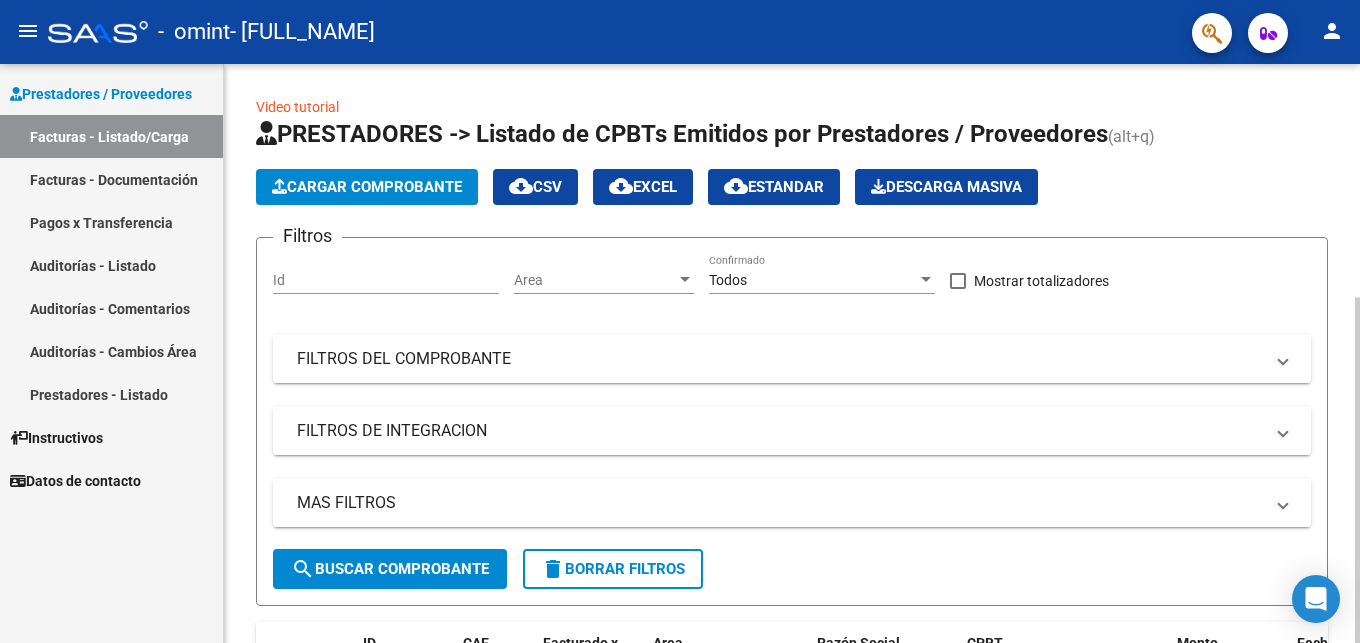scroll, scrollTop: 391, scrollLeft: 0, axis: vertical 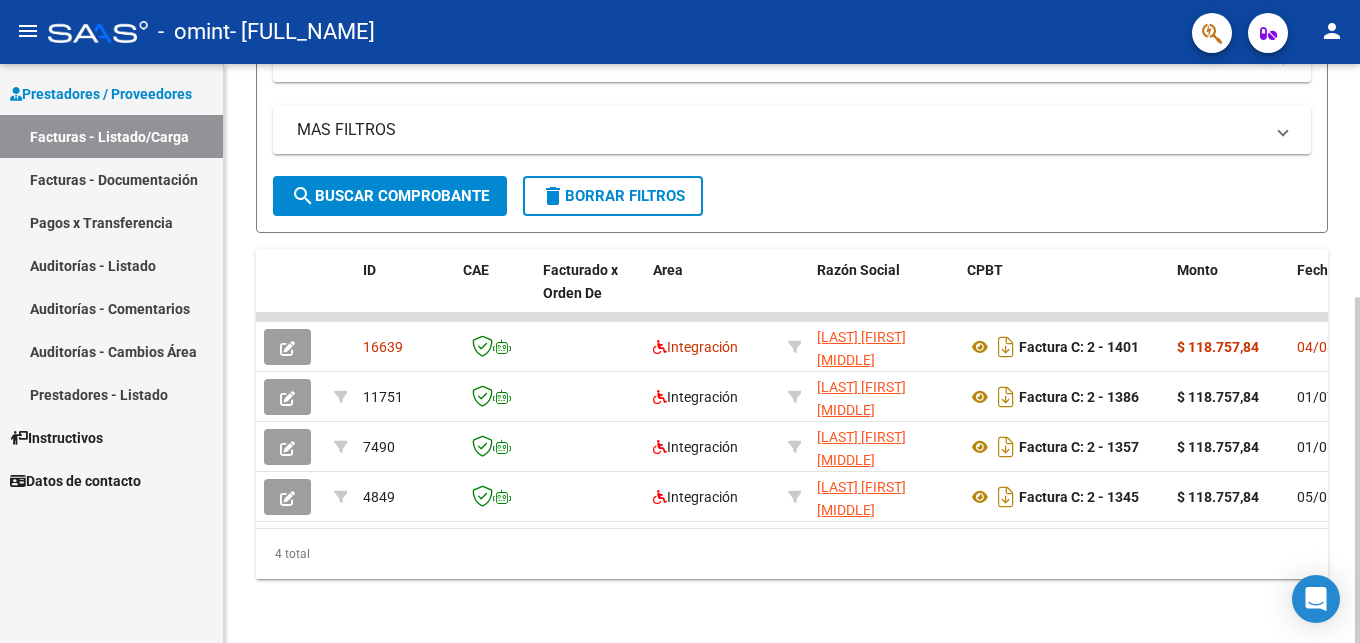 drag, startPoint x: 319, startPoint y: 587, endPoint x: 472, endPoint y: 587, distance: 153 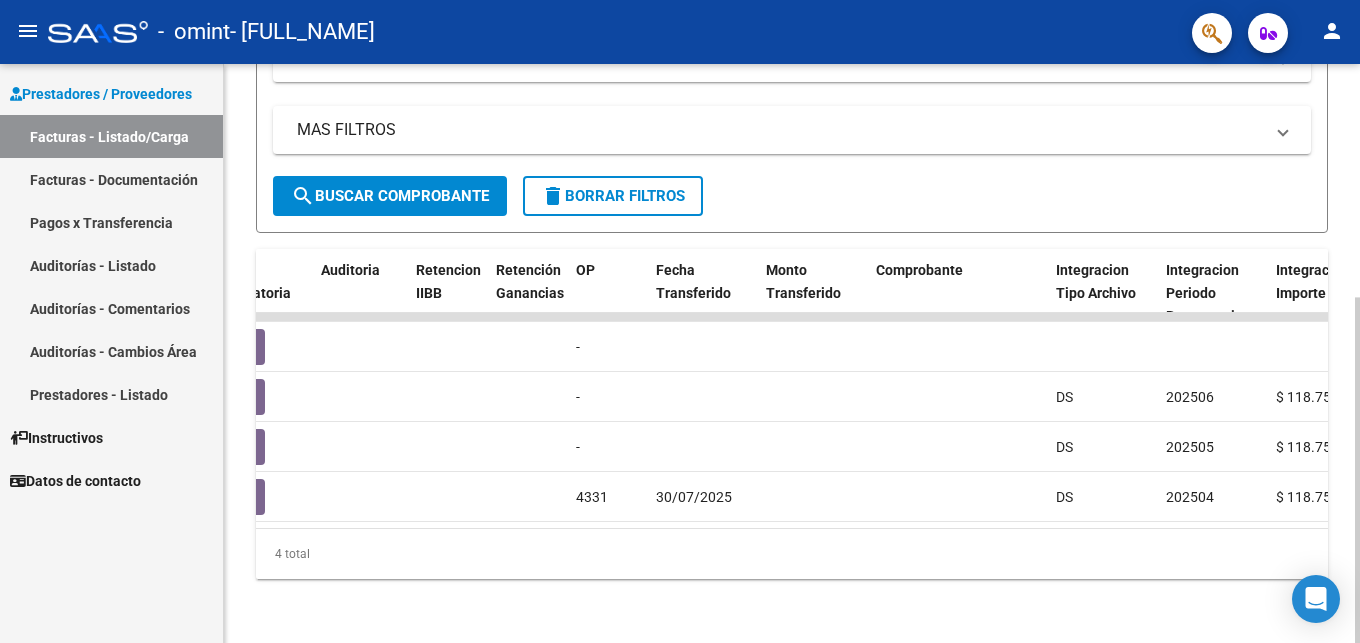 scroll, scrollTop: 0, scrollLeft: 1377, axis: horizontal 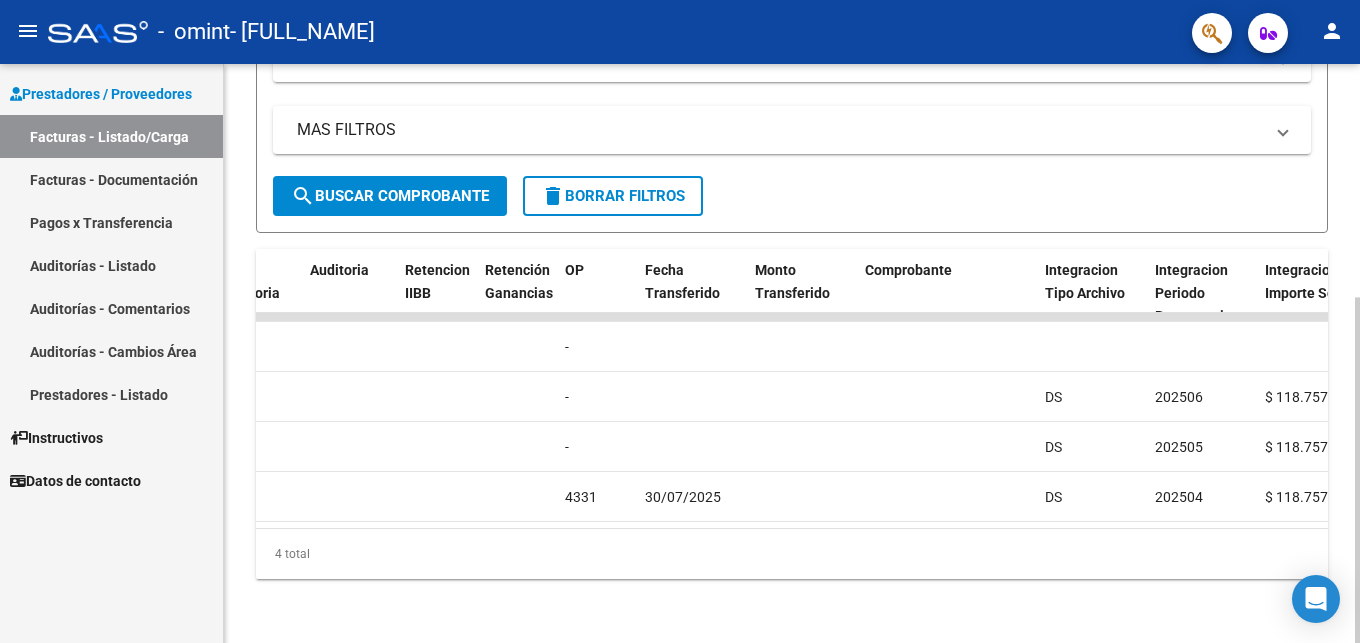 click on "4 total" 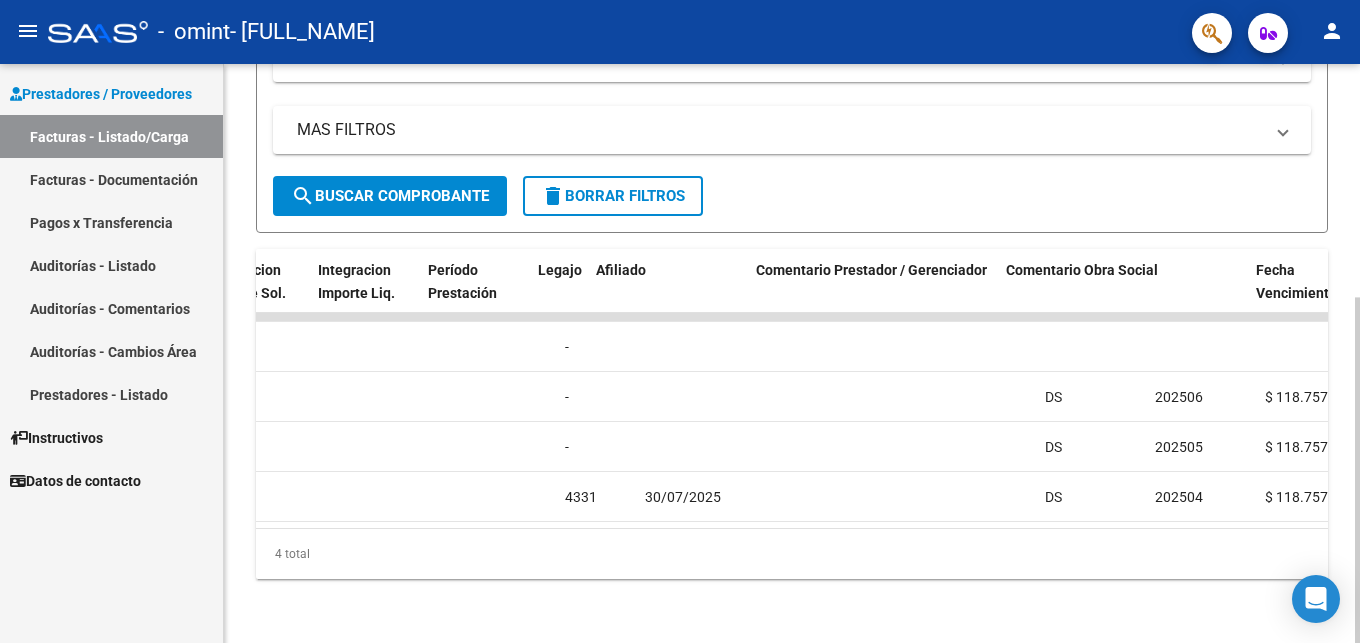 scroll, scrollTop: 0, scrollLeft: 2434, axis: horizontal 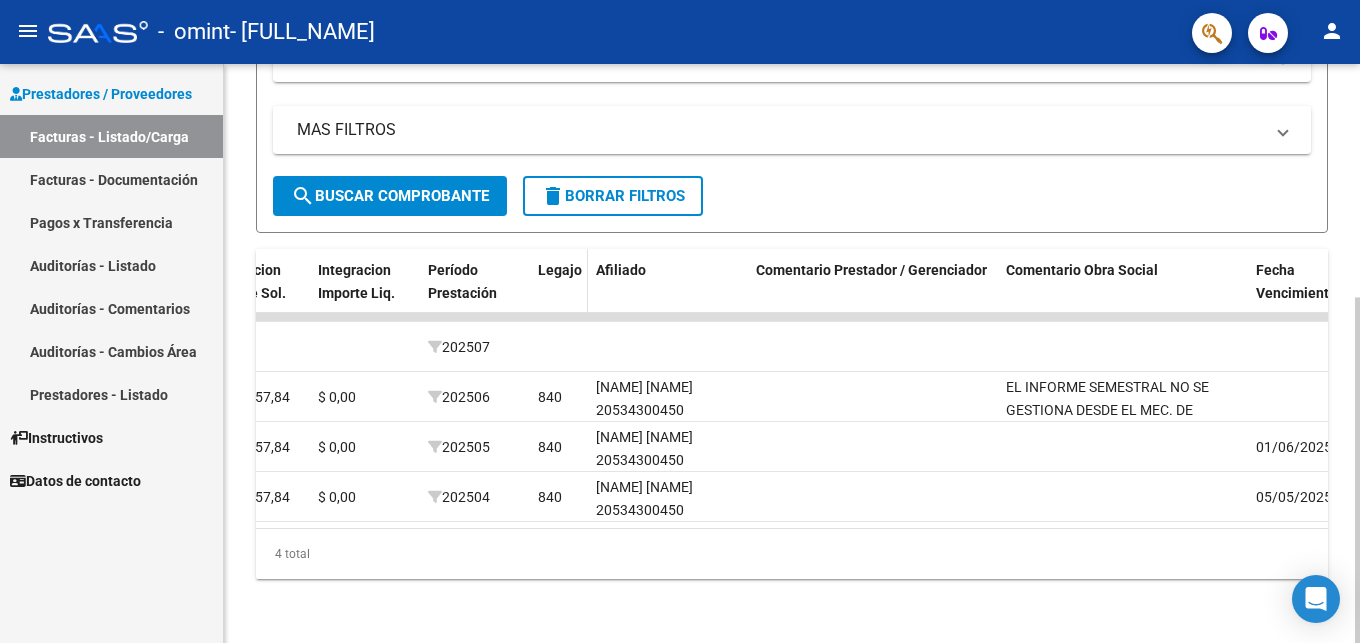 click on "Legajo" 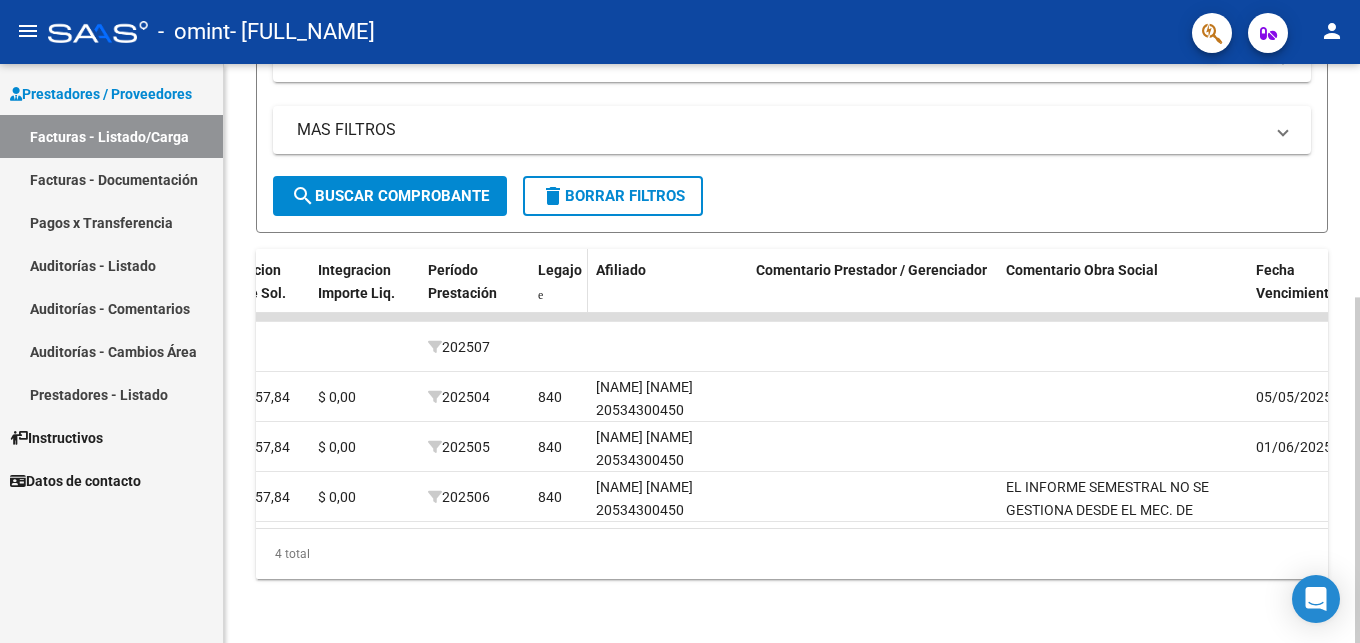 scroll, scrollTop: 0, scrollLeft: 2434, axis: horizontal 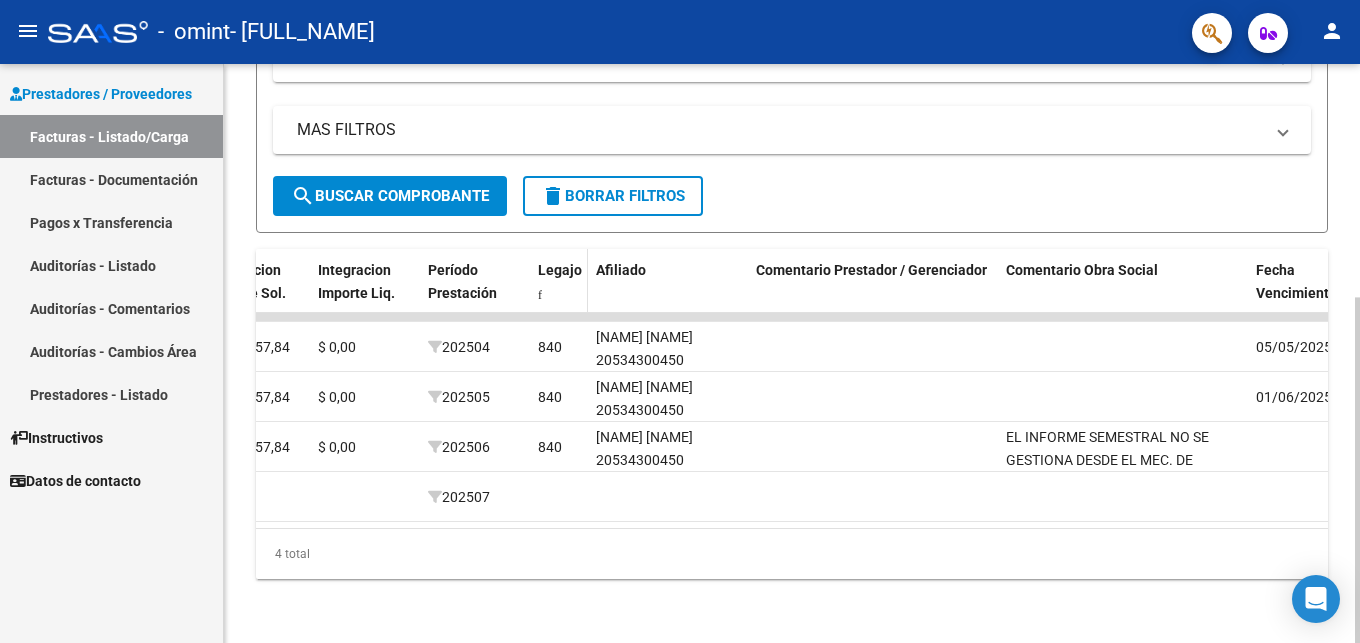 click on "Legajo" 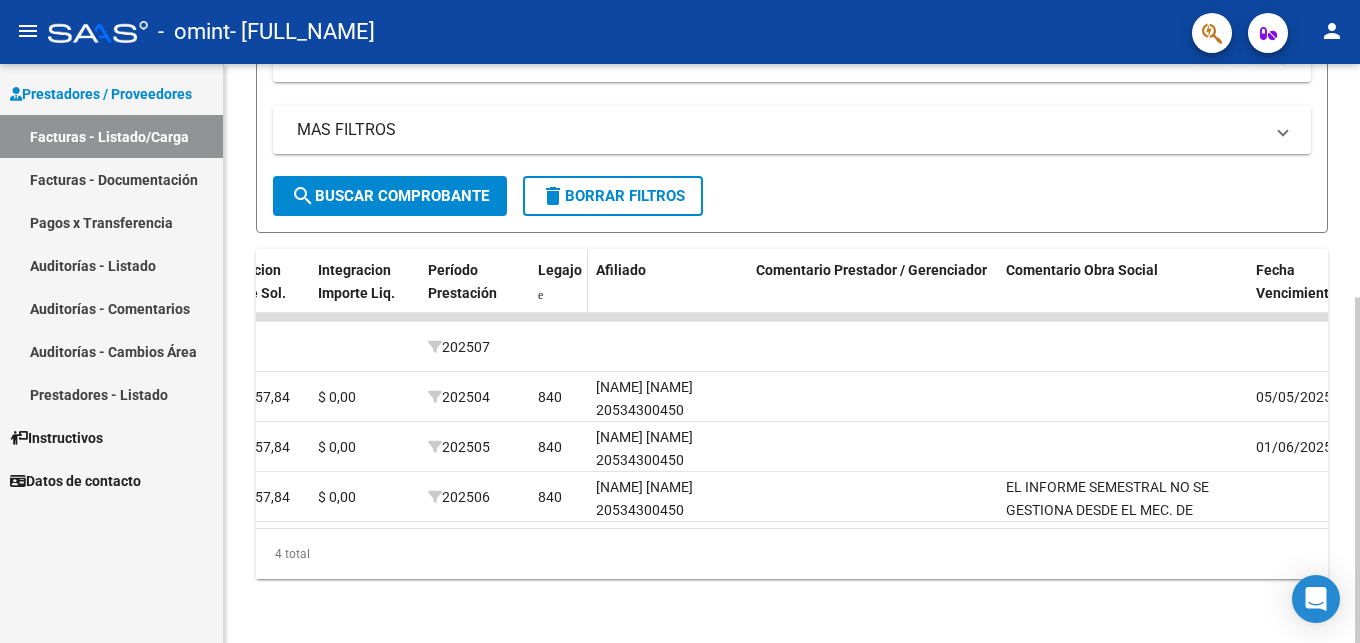 scroll, scrollTop: 0, scrollLeft: 2434, axis: horizontal 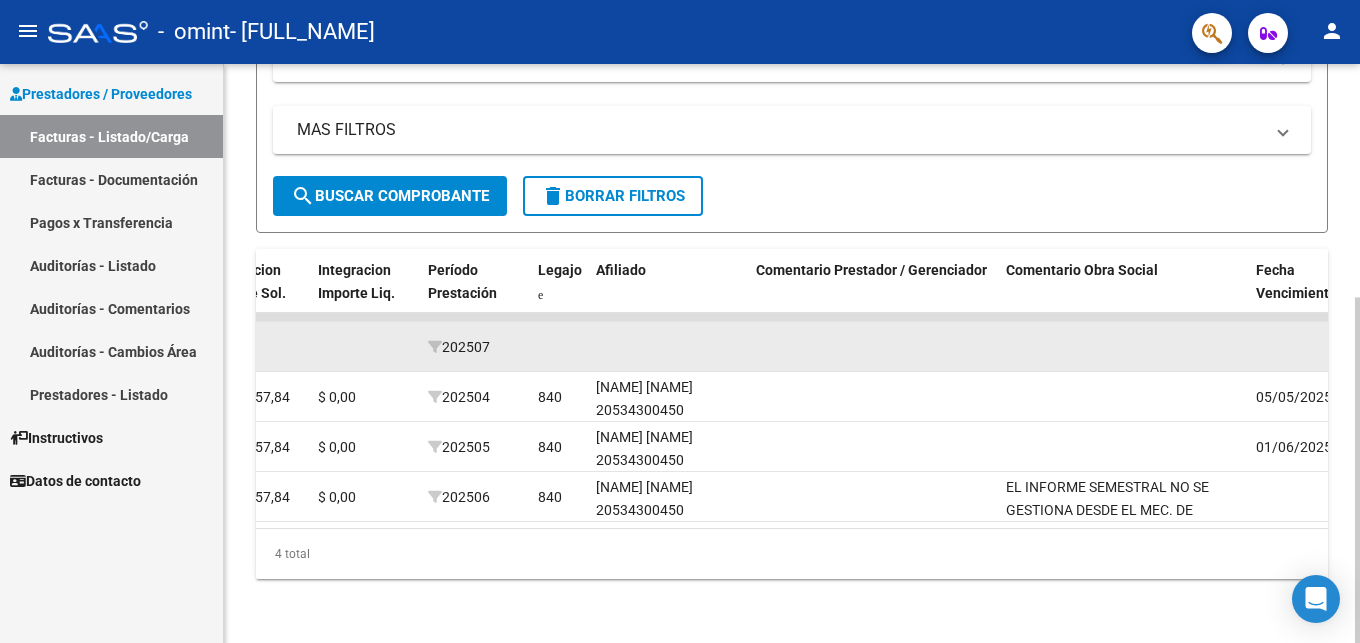 click 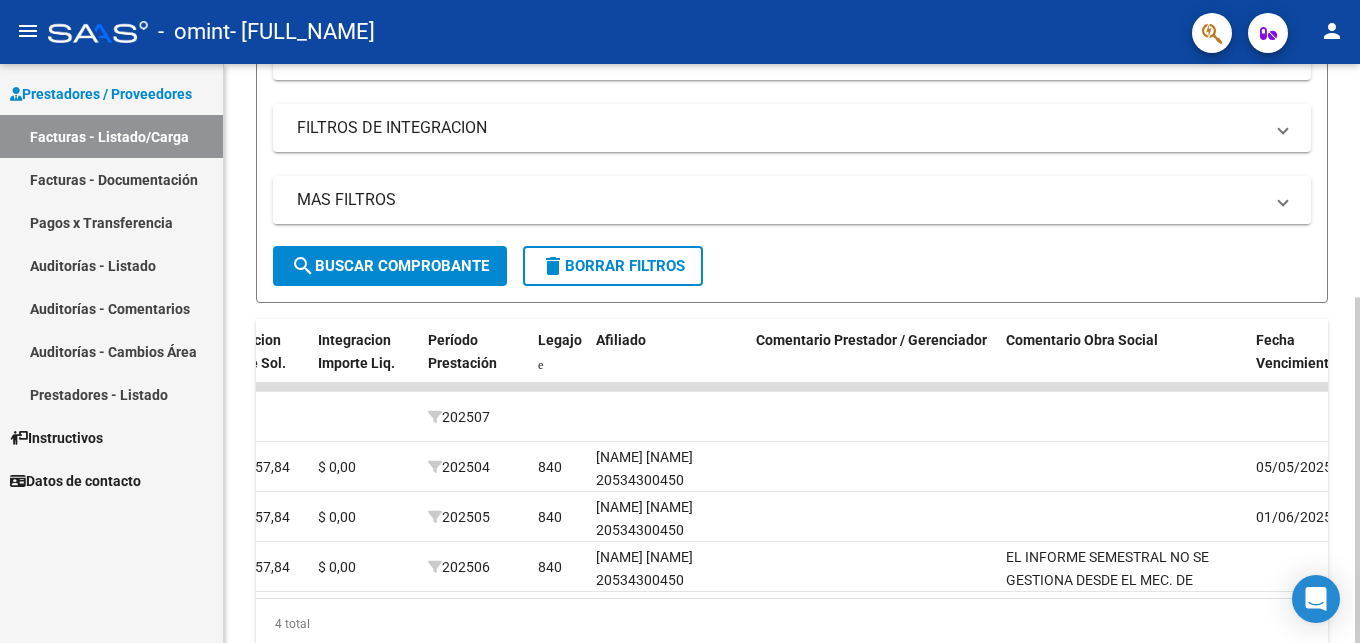 scroll, scrollTop: 306, scrollLeft: 0, axis: vertical 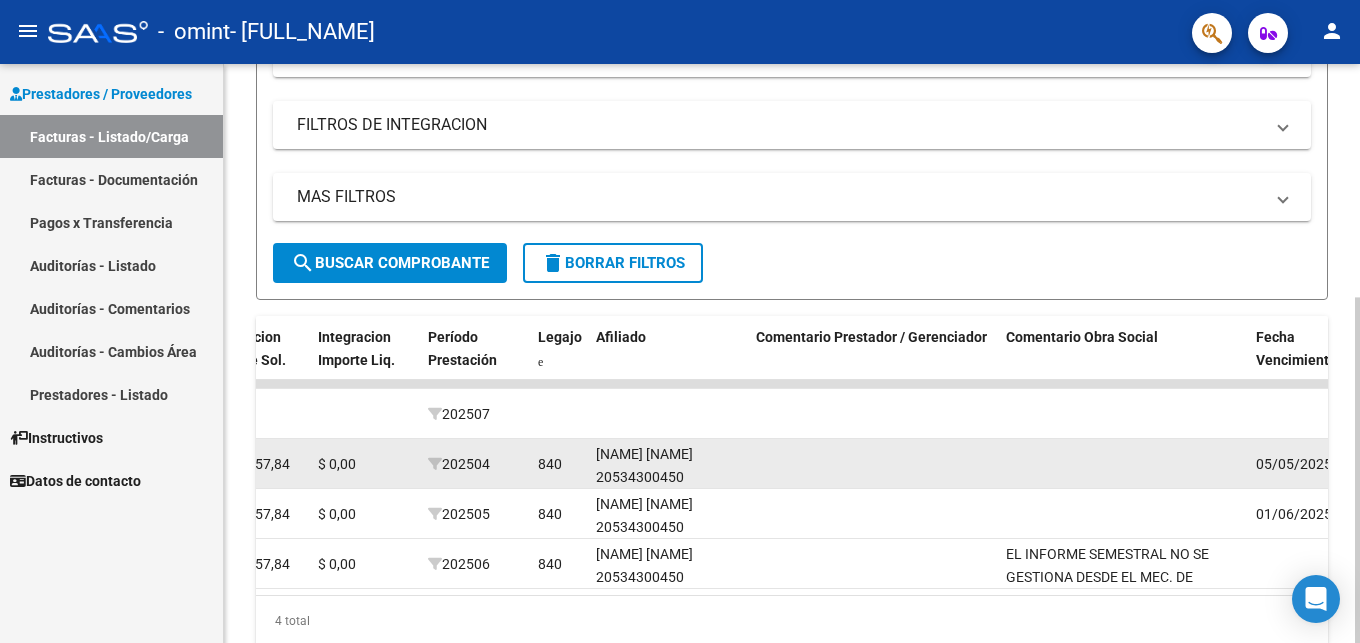 click on "840" 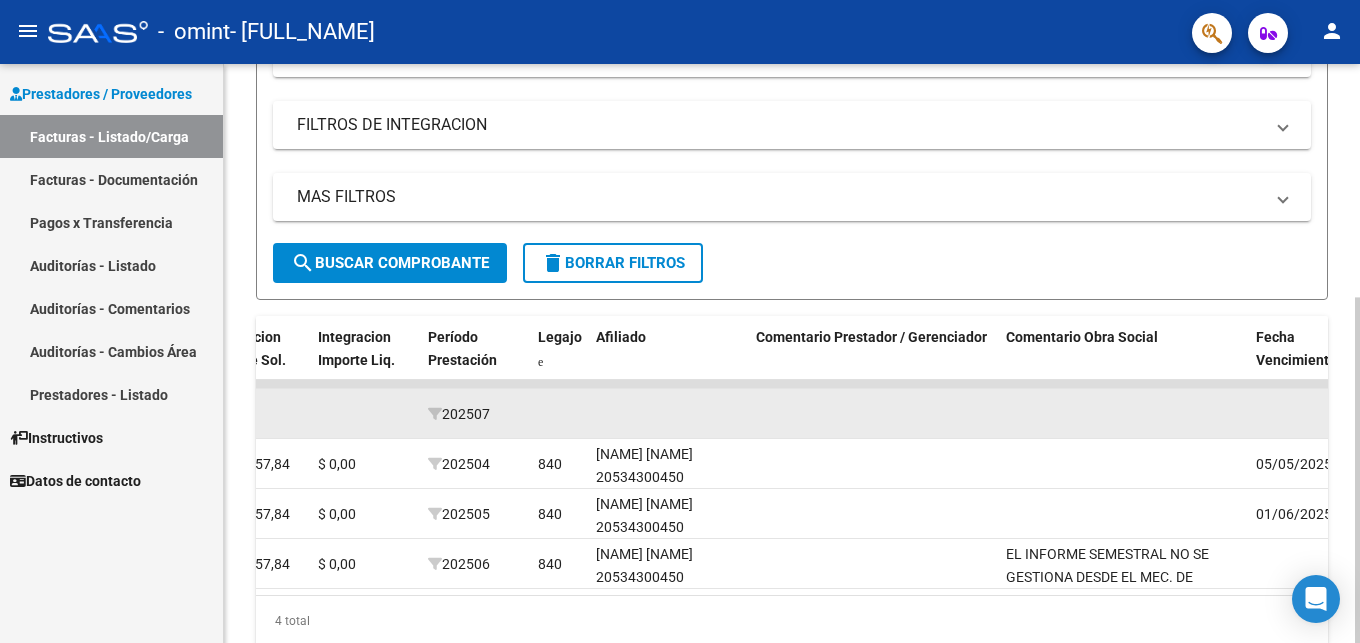 click 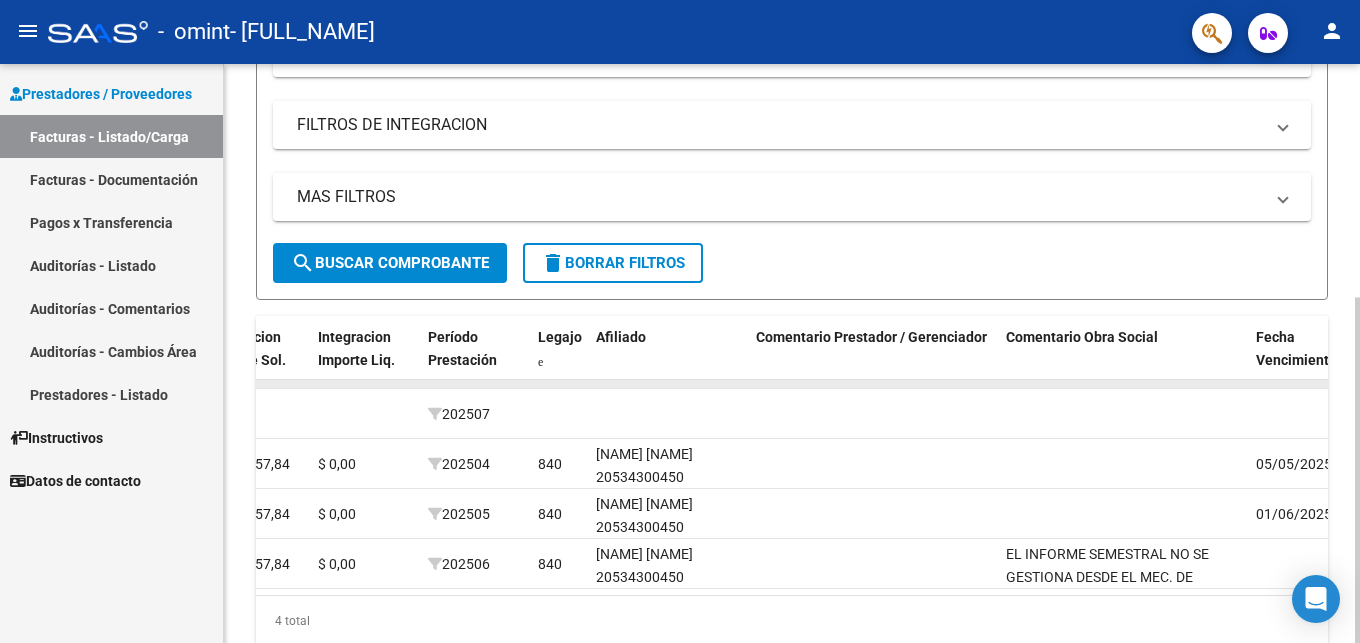 click 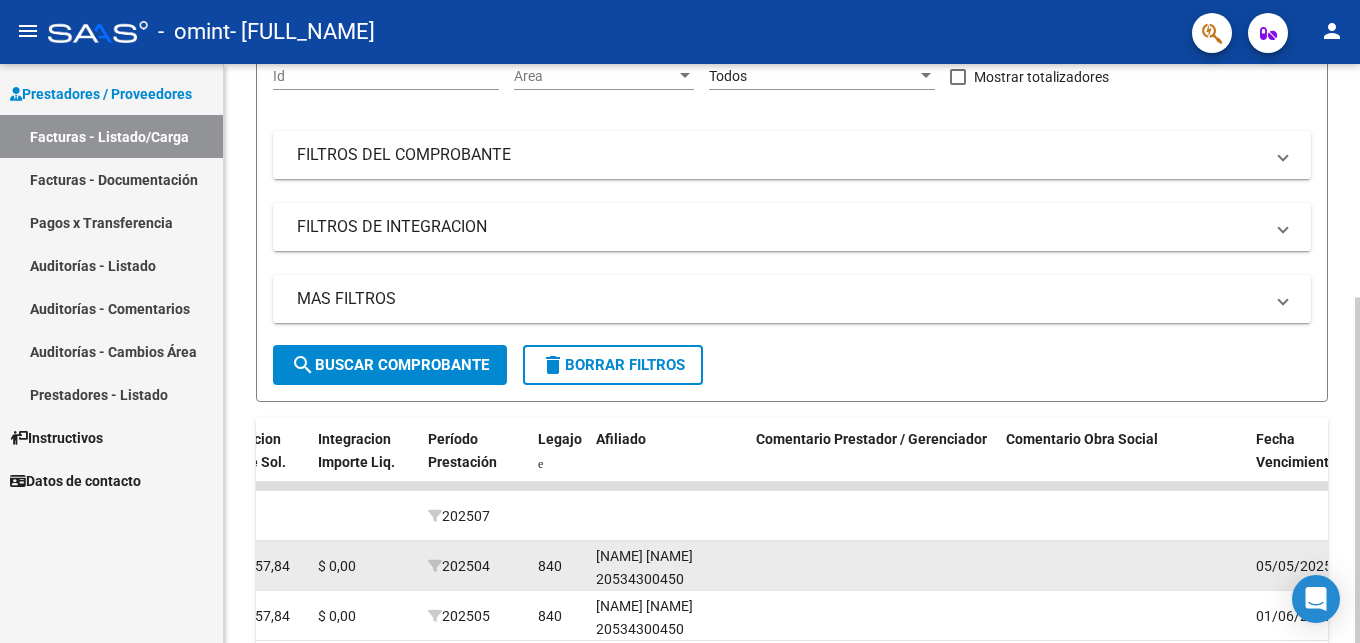 scroll, scrollTop: 391, scrollLeft: 0, axis: vertical 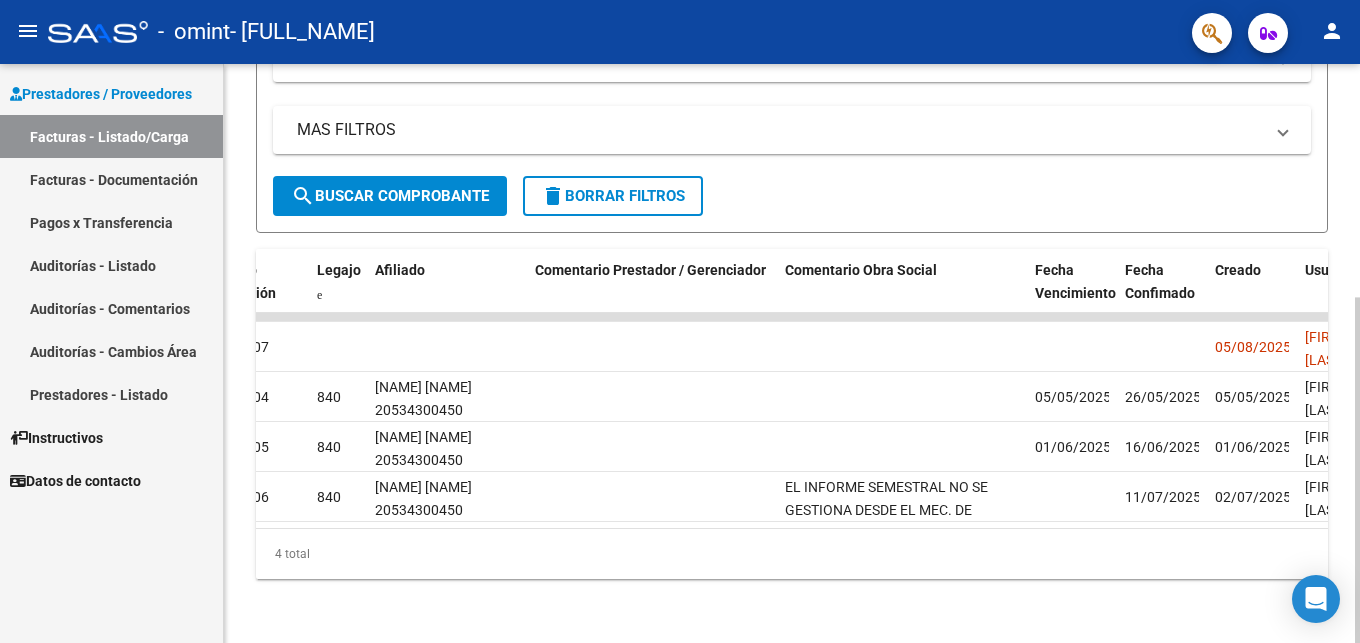 click on "4 total" 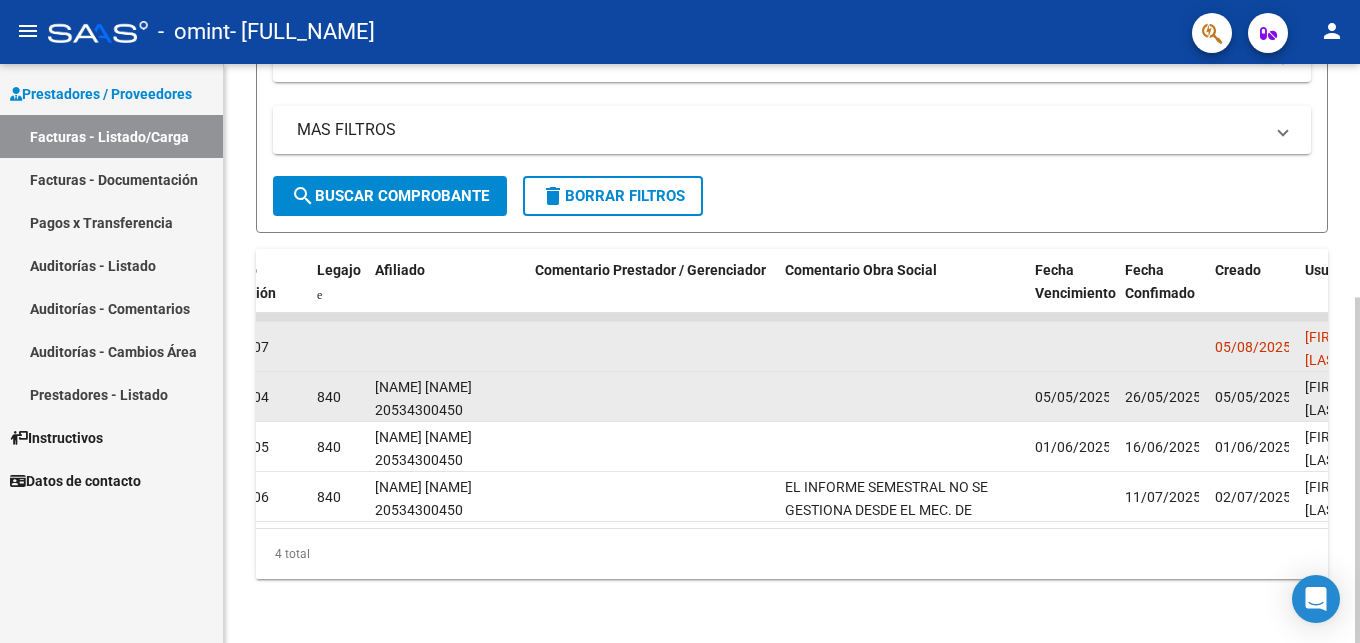 drag, startPoint x: 351, startPoint y: 358, endPoint x: 397, endPoint y: 365, distance: 46.52956 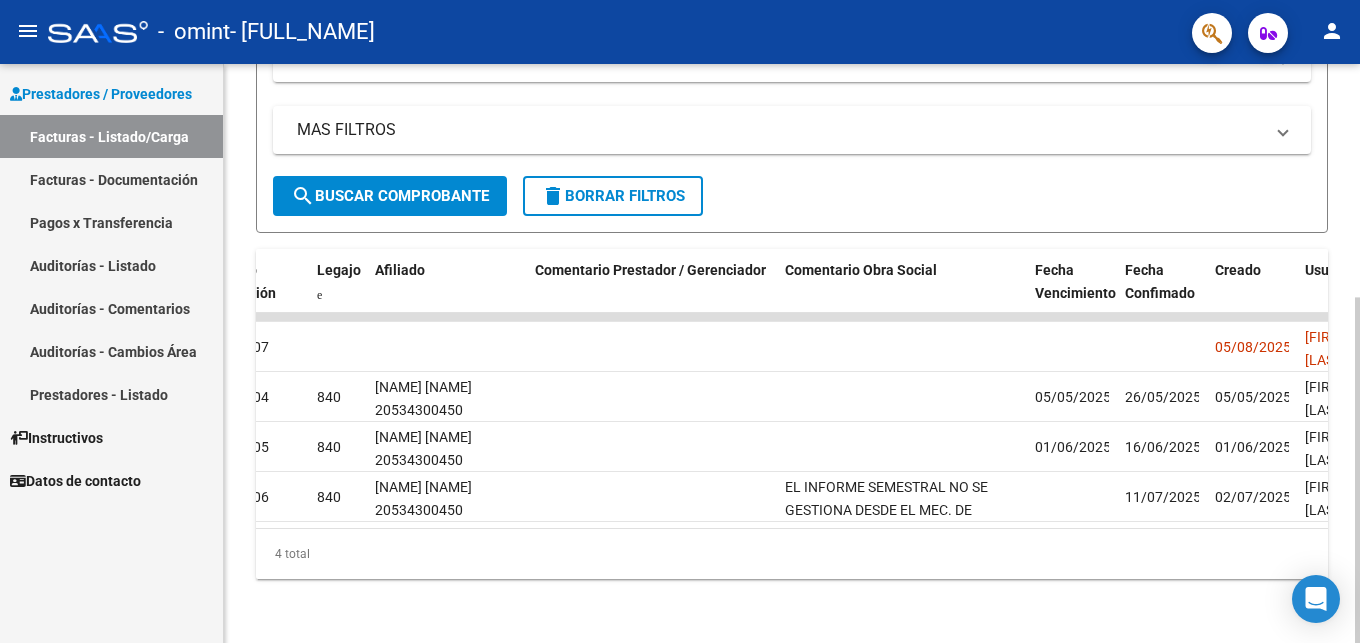 click on "4 total" 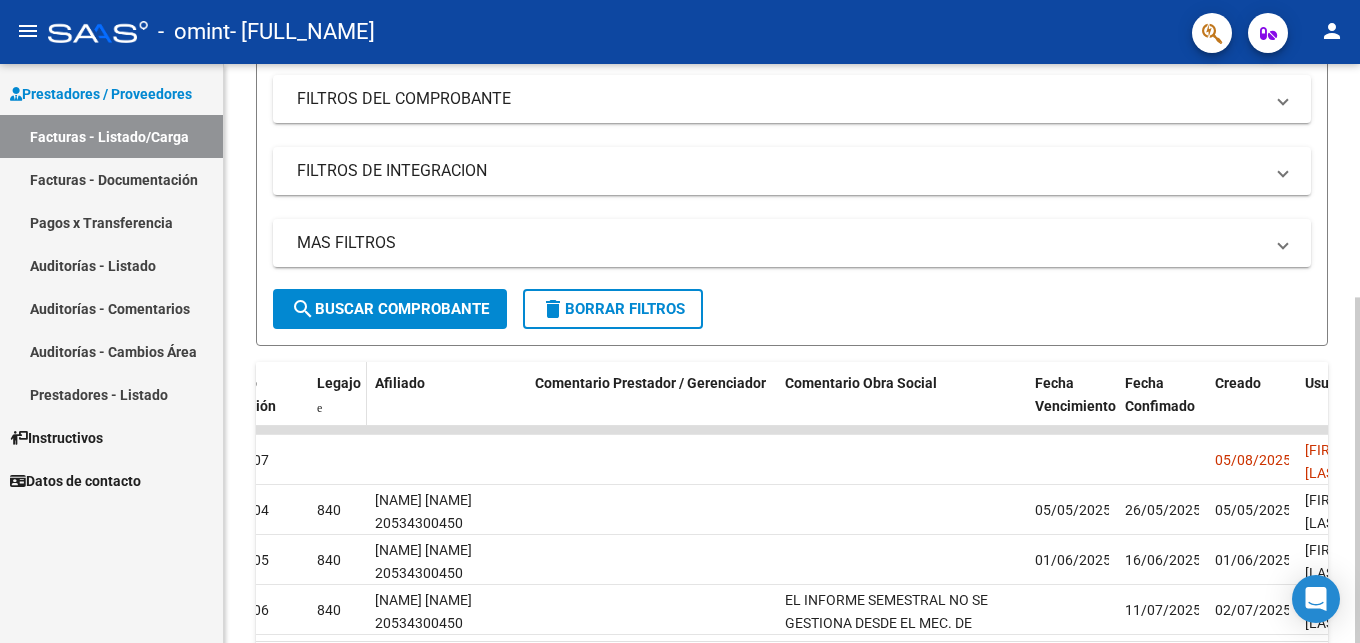 scroll, scrollTop: 306, scrollLeft: 0, axis: vertical 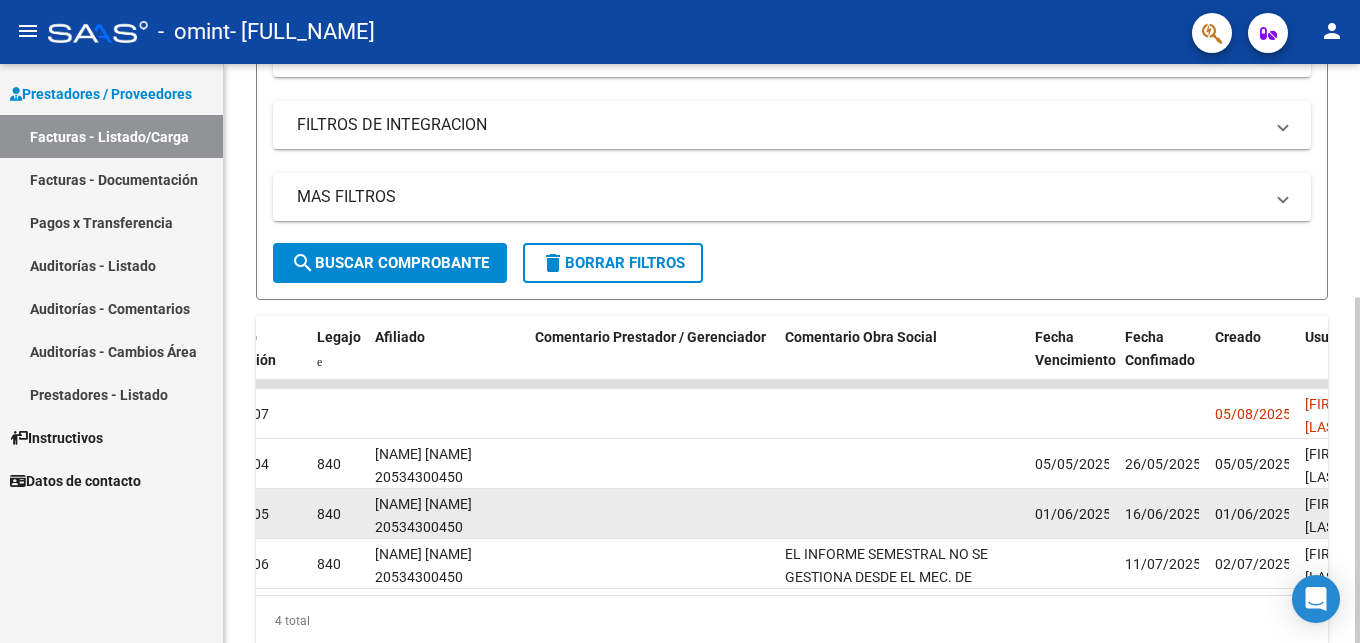 drag, startPoint x: 291, startPoint y: 494, endPoint x: 595, endPoint y: 521, distance: 305.19666 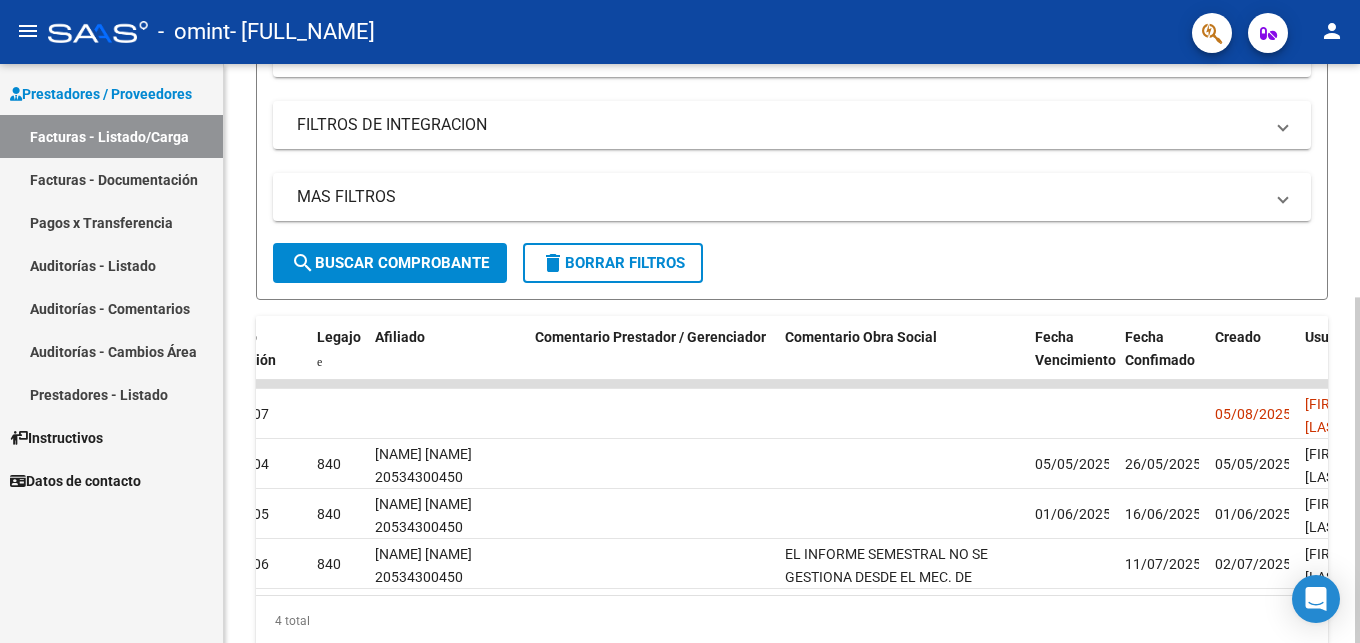 scroll, scrollTop: 391, scrollLeft: 0, axis: vertical 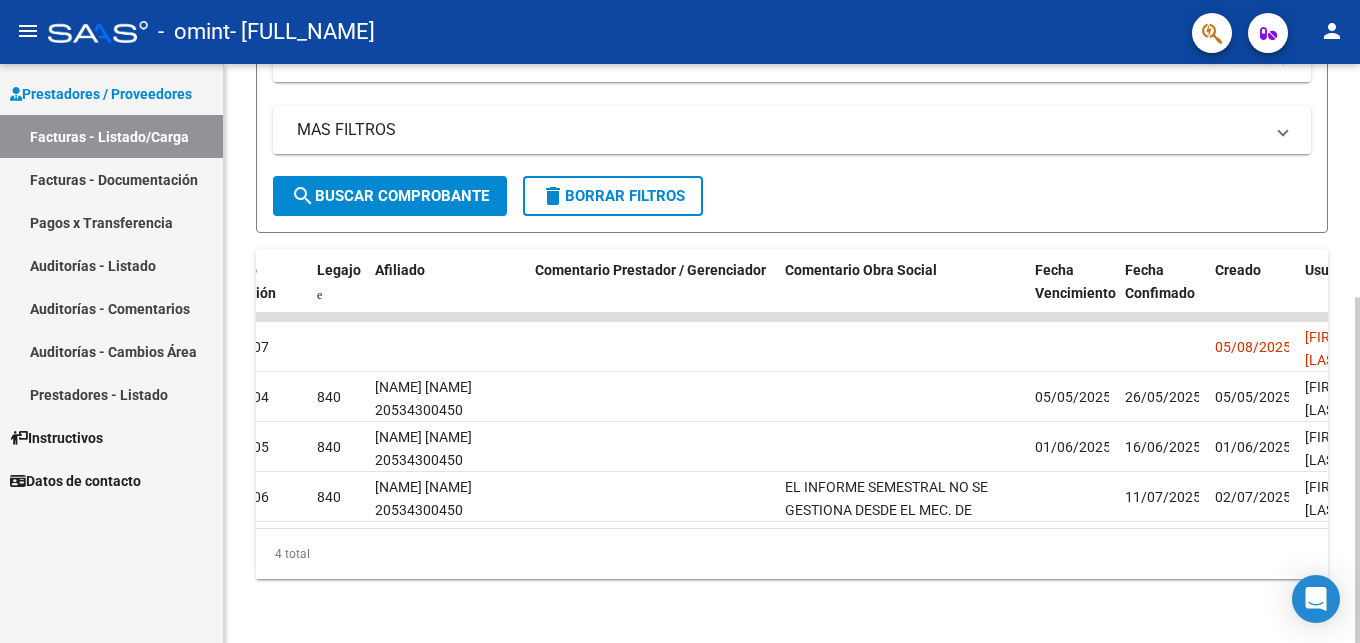 click on "Video tutorial   PRESTADORES -> Listado de CPBTs Emitidos por Prestadores / Proveedores (alt+q)   Cargar Comprobante
cloud_download  CSV  cloud_download  EXCEL  cloud_download  Estandar   Descarga Masiva
Filtros Id Area Area Todos Confirmado   Mostrar totalizadores   FILTROS DEL COMPROBANTE  Comprobante Tipo Comprobante Tipo Start date – End date Fec. Comprobante Desde / Hasta Días Emisión Desde(cant. días) Días Emisión Hasta(cant. días) CUIT / Razón Social Pto. Venta Nro. Comprobante Código SSS CAE Válido CAE Válido Todos Cargado Módulo Hosp. Todos Tiene facturacion Apócrifa Hospital Refes  FILTROS DE INTEGRACION  Período De Prestación Campos del Archivo de Rendición Devuelto x SSS (dr_envio) Todos Rendido x SSS (dr_envio) Tipo de Registro Tipo de Registro Período Presentación Período Presentación Campos del Legajo Asociado (preaprobación) Afiliado Legajo (cuil/nombre) Todos Solo facturas preaprobadas  MAS FILTROS  Todos Con Doc. Respaldatoria Todos Con Trazabilidad Todos – – 1" 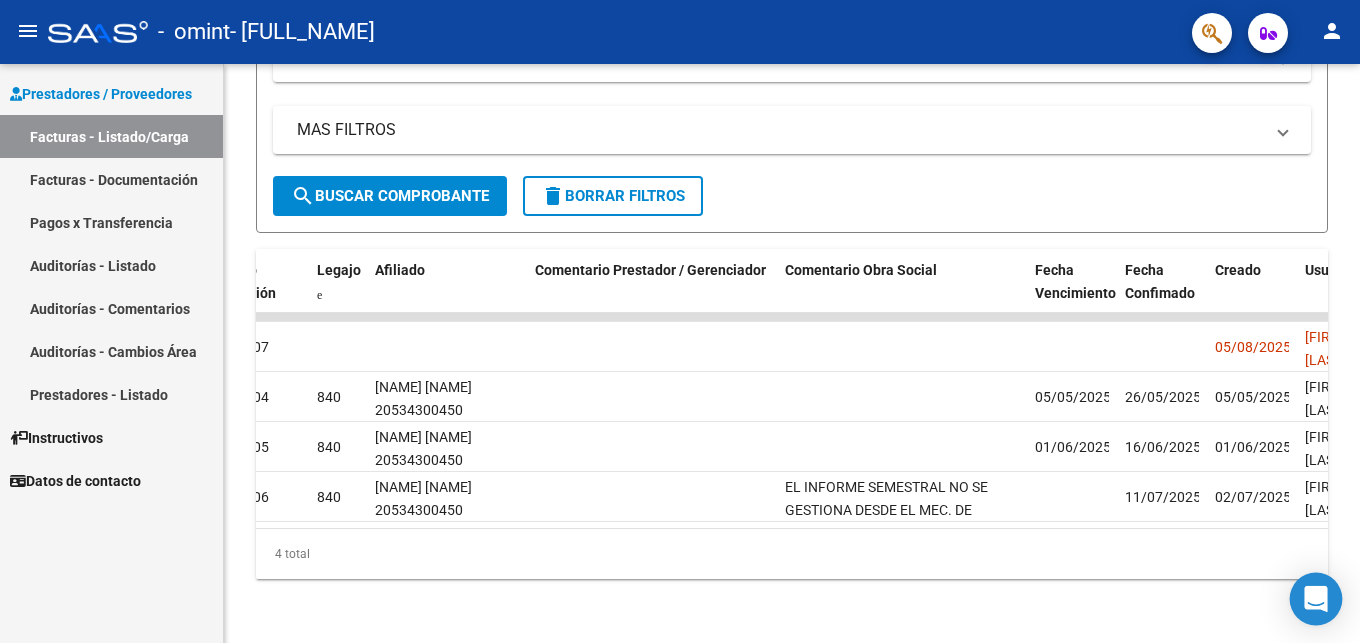 click 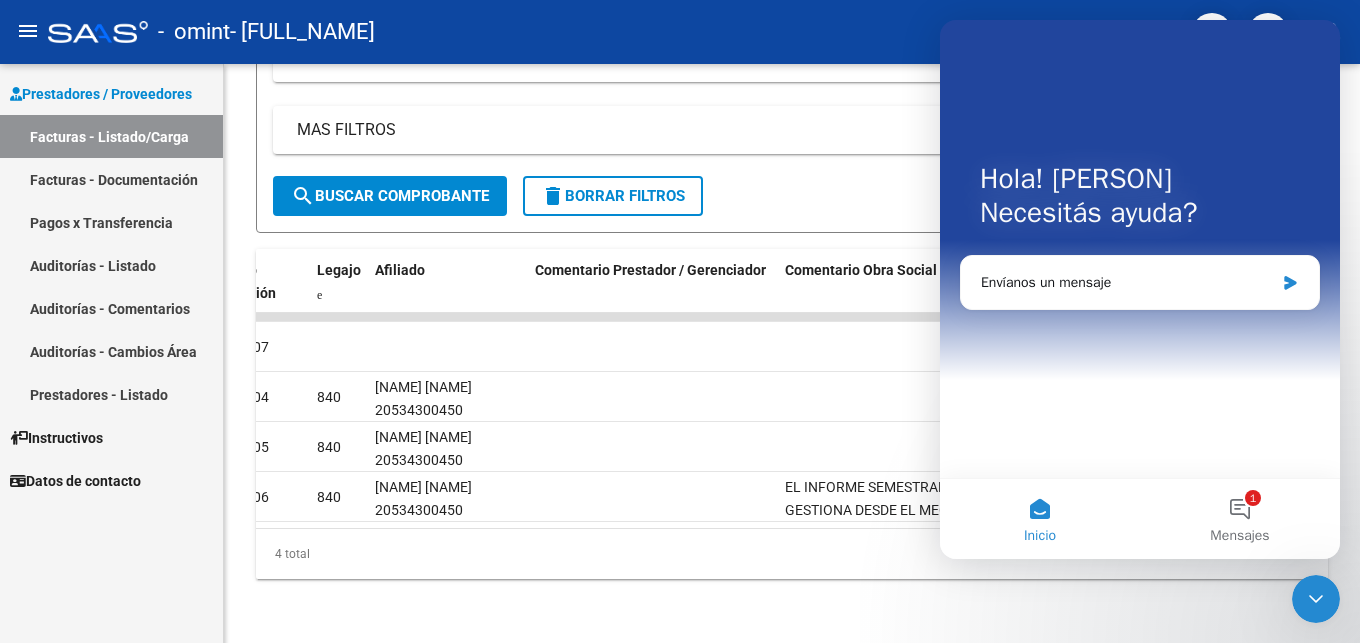 scroll, scrollTop: 0, scrollLeft: 0, axis: both 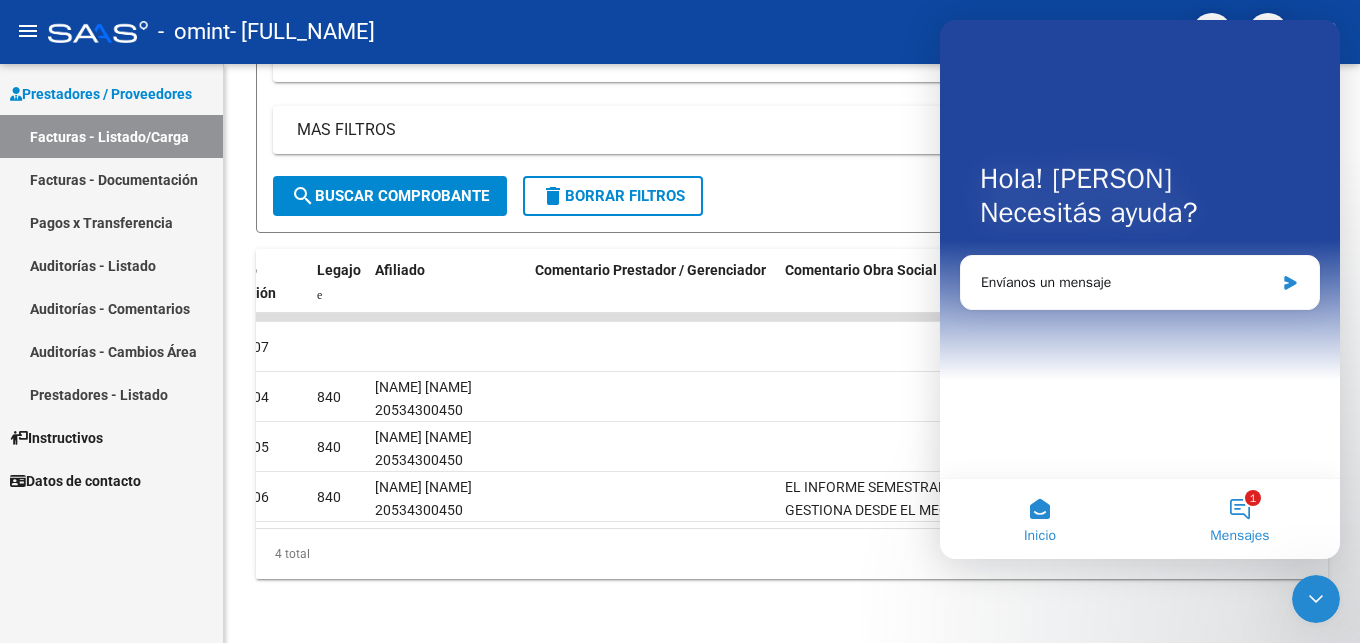 click on "1 Mensajes" at bounding box center (1240, 519) 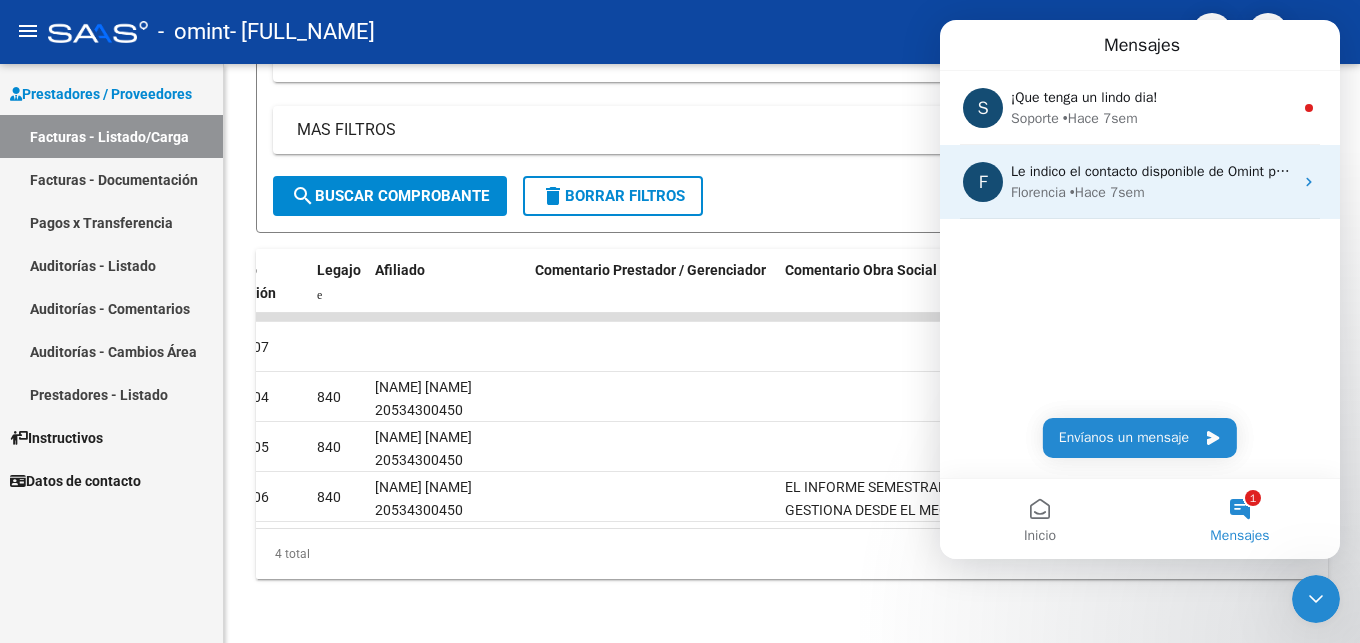 click 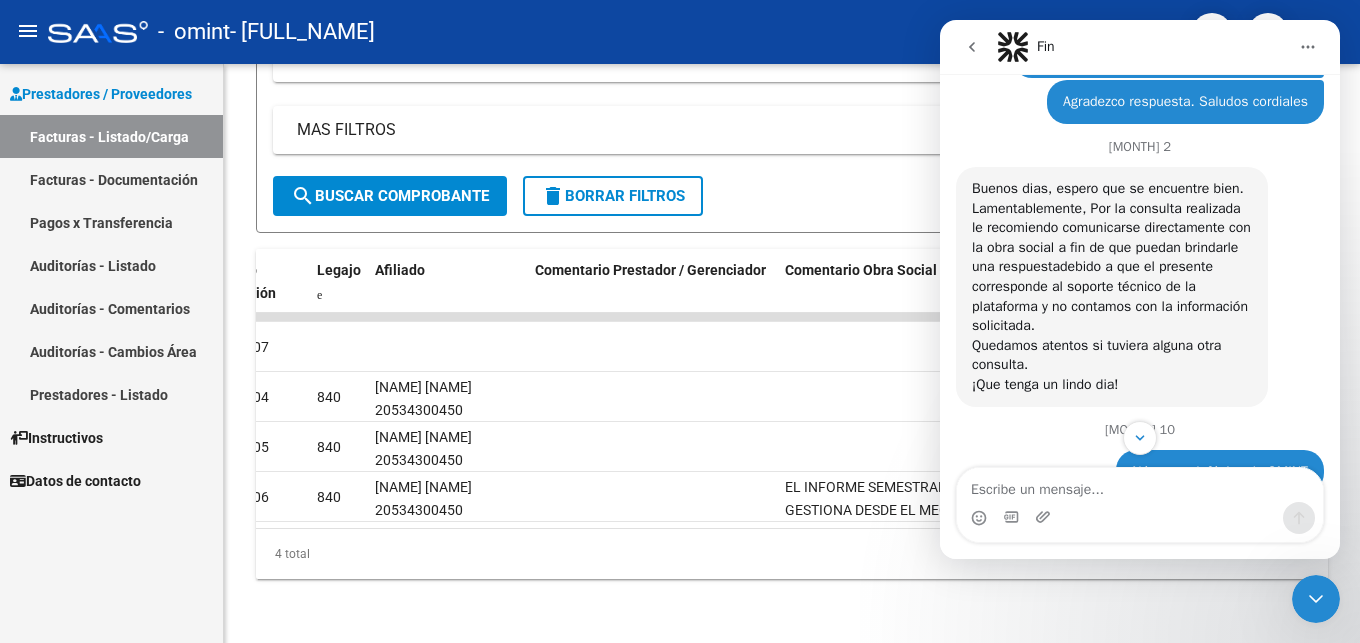 scroll, scrollTop: 252, scrollLeft: 0, axis: vertical 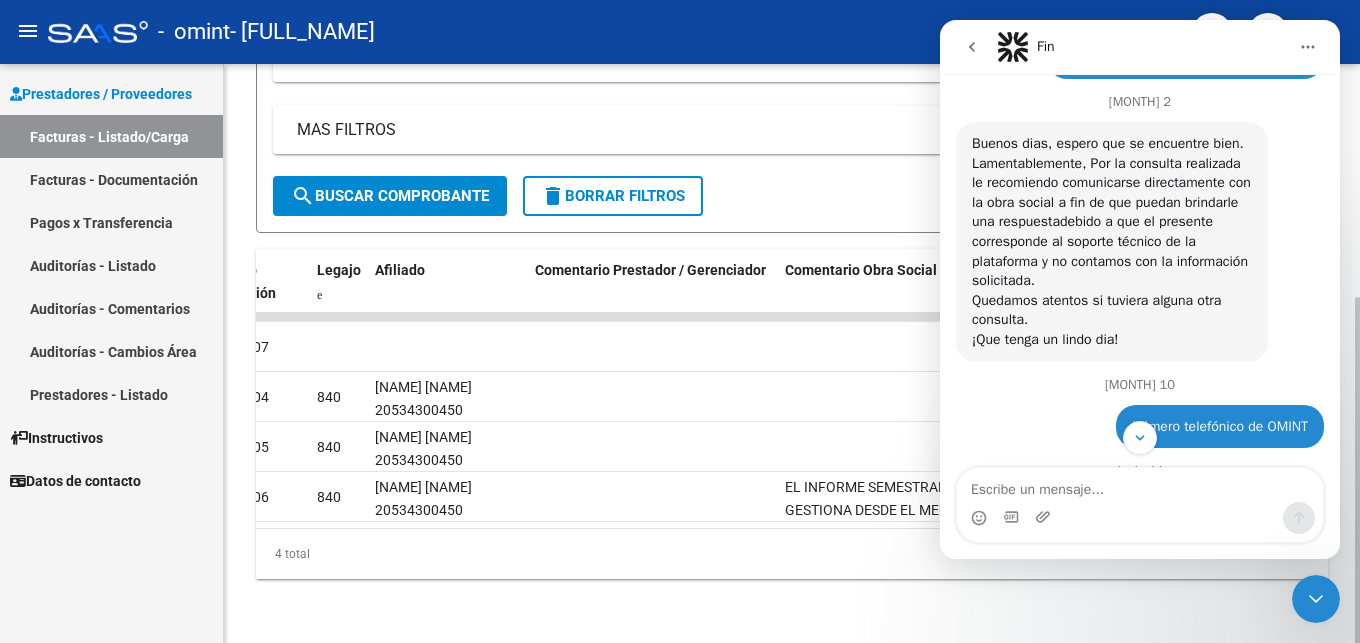 type on "r" 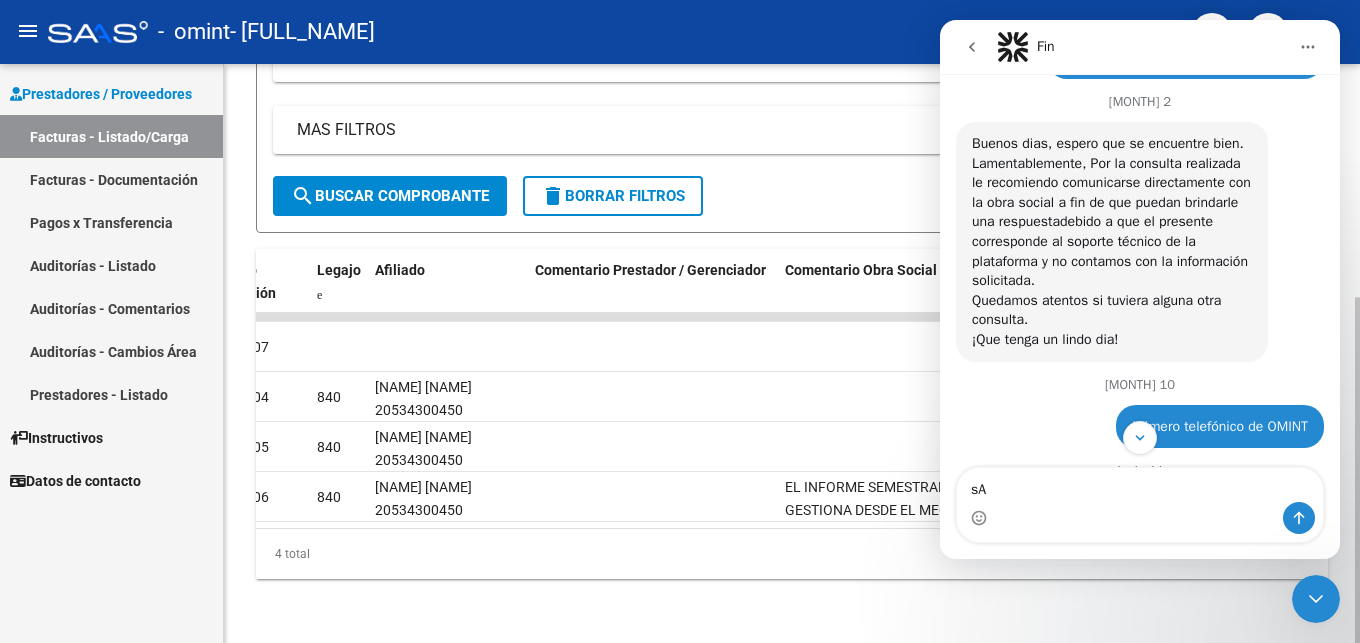 type on "s" 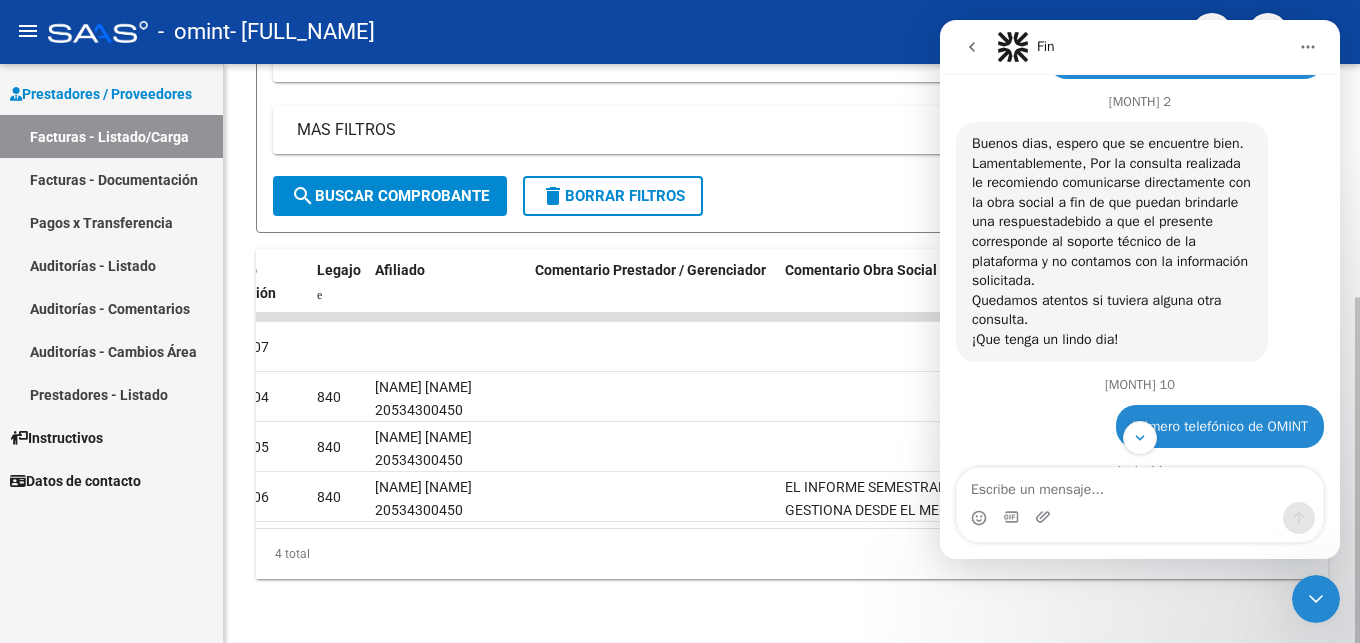 type on "s" 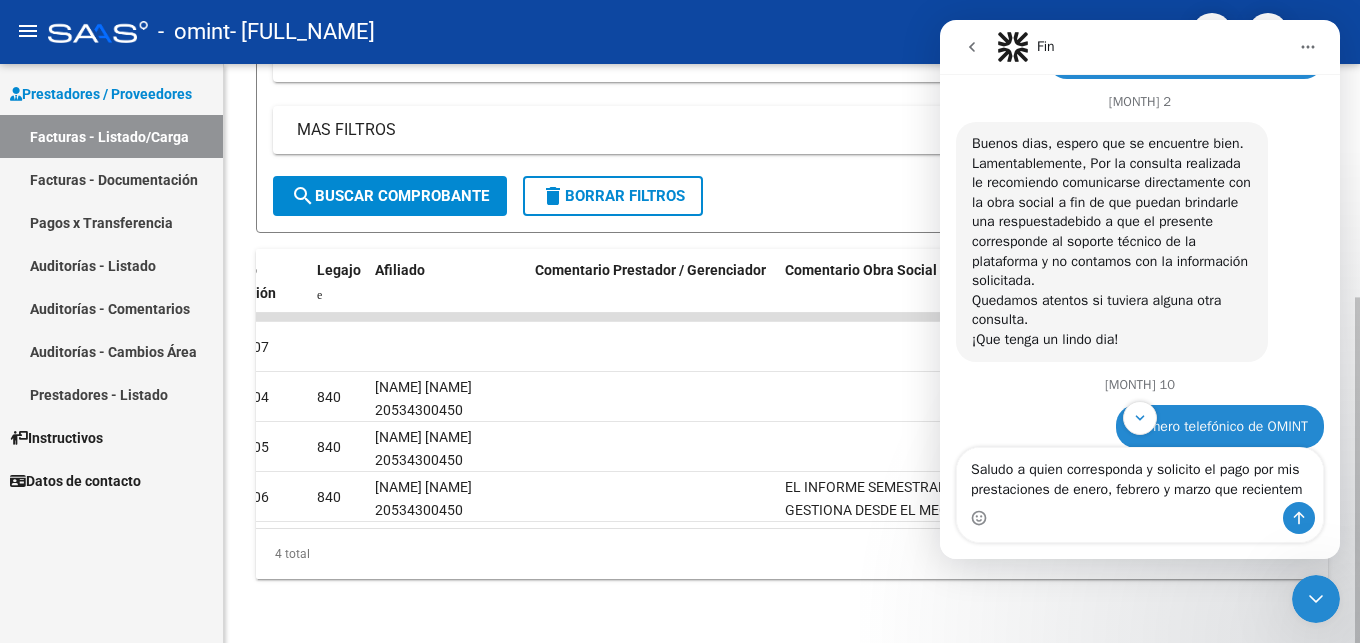 scroll, scrollTop: 21, scrollLeft: 0, axis: vertical 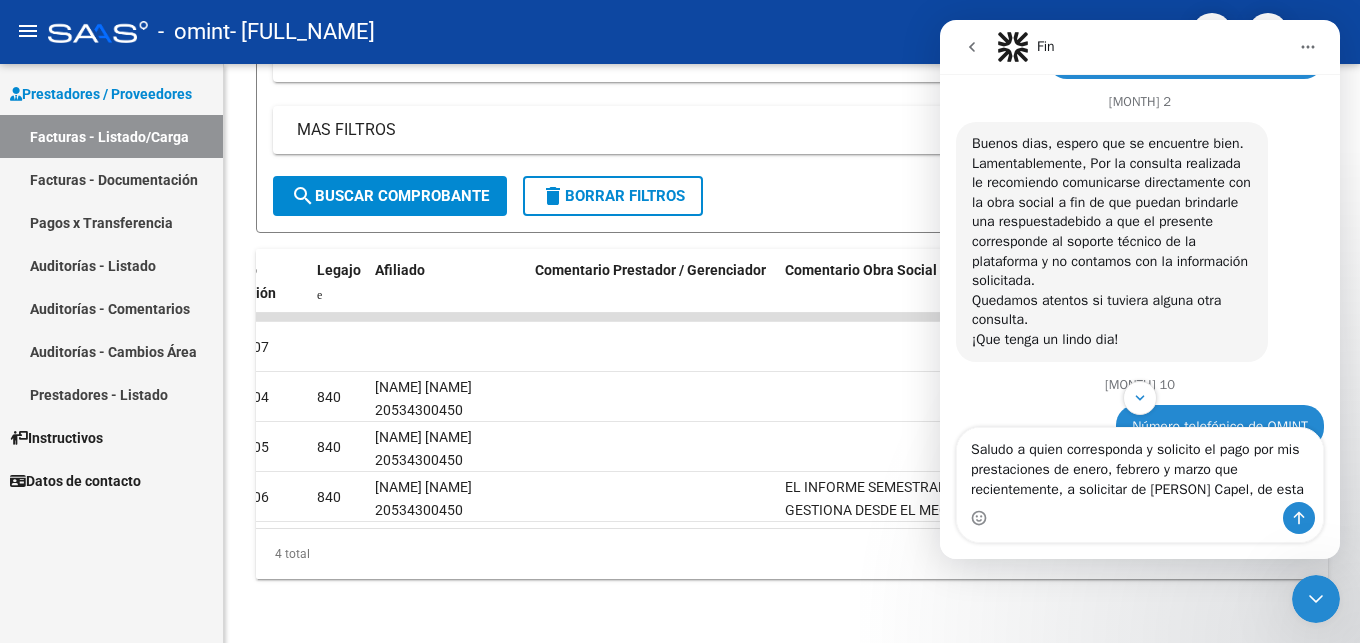 click on "Saludo a quien corresponda y solicito el pago por mis prestaciones de enero, febrero y marzo que recientemente, a solicitar de [PERSON] Capel, de esta" at bounding box center (1140, 465) 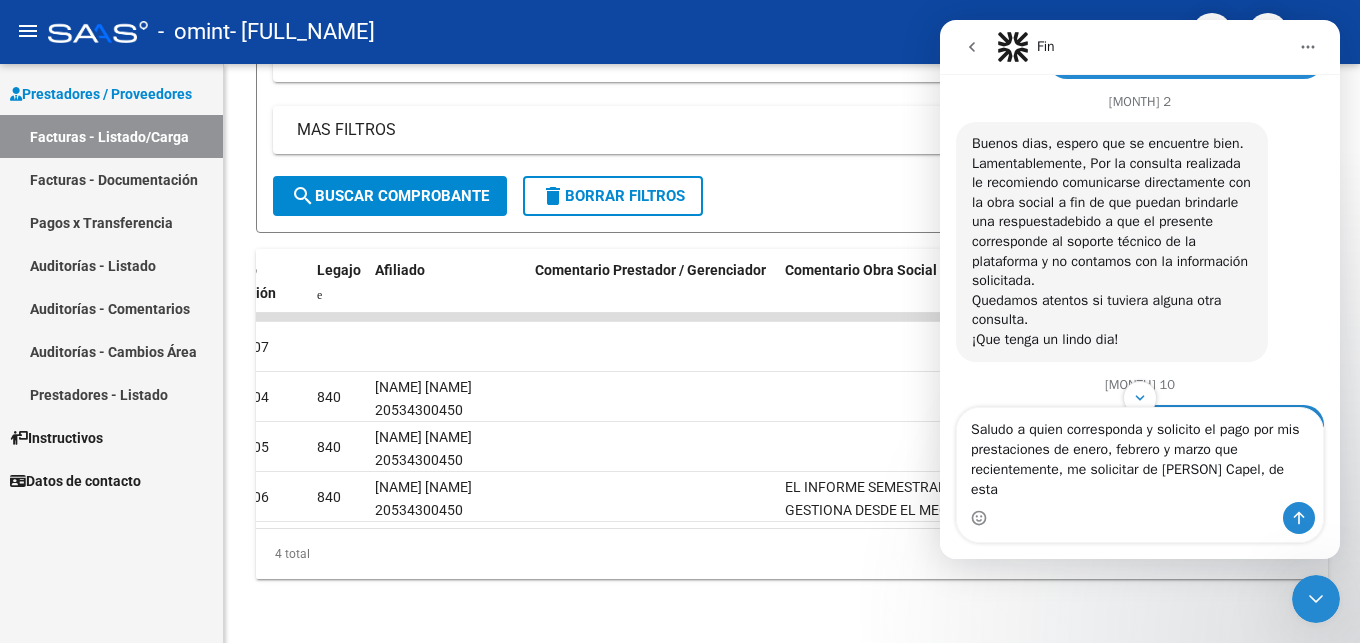 click on "Saludo a quien corresponda y solicito el pago por mis prestaciones de enero, febrero y marzo que recientemente, me solicitar de [PERSON] Capel, de esta" at bounding box center (1140, 455) 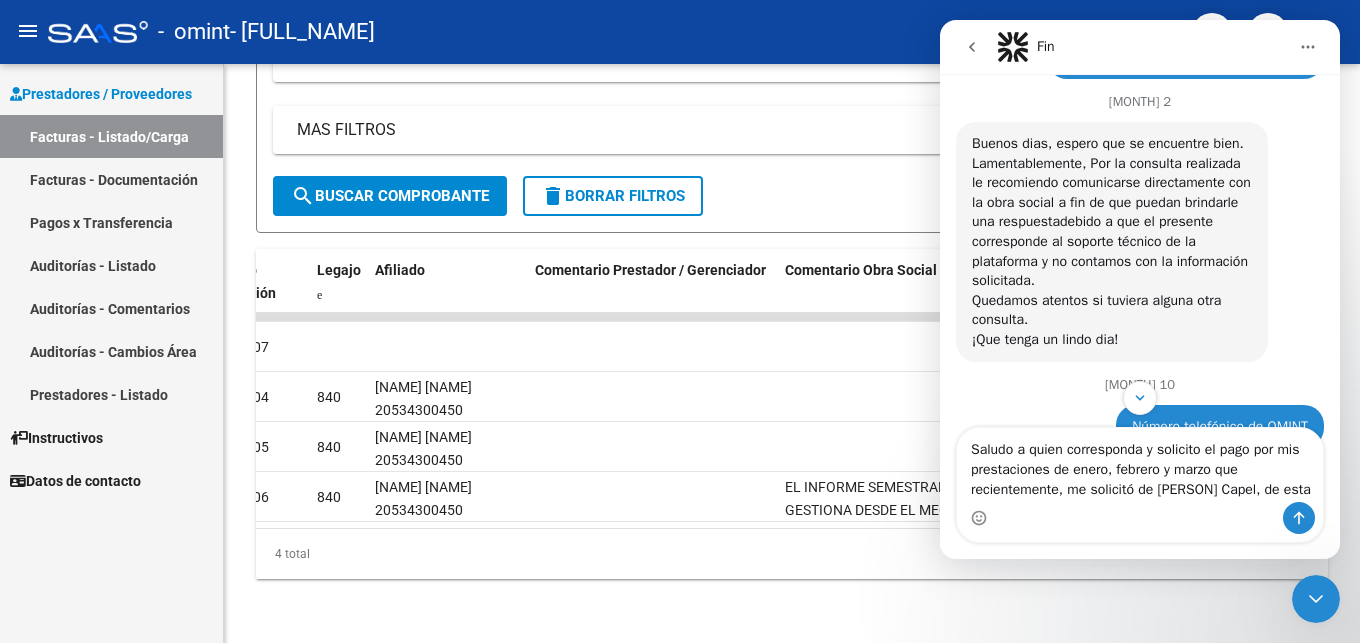 click on "Saludo a quien corresponda y solicito el pago por mis prestaciones de enero, febrero y marzo que recientemente, me solicitó de [PERSON] Capel, de esta" at bounding box center [1140, 465] 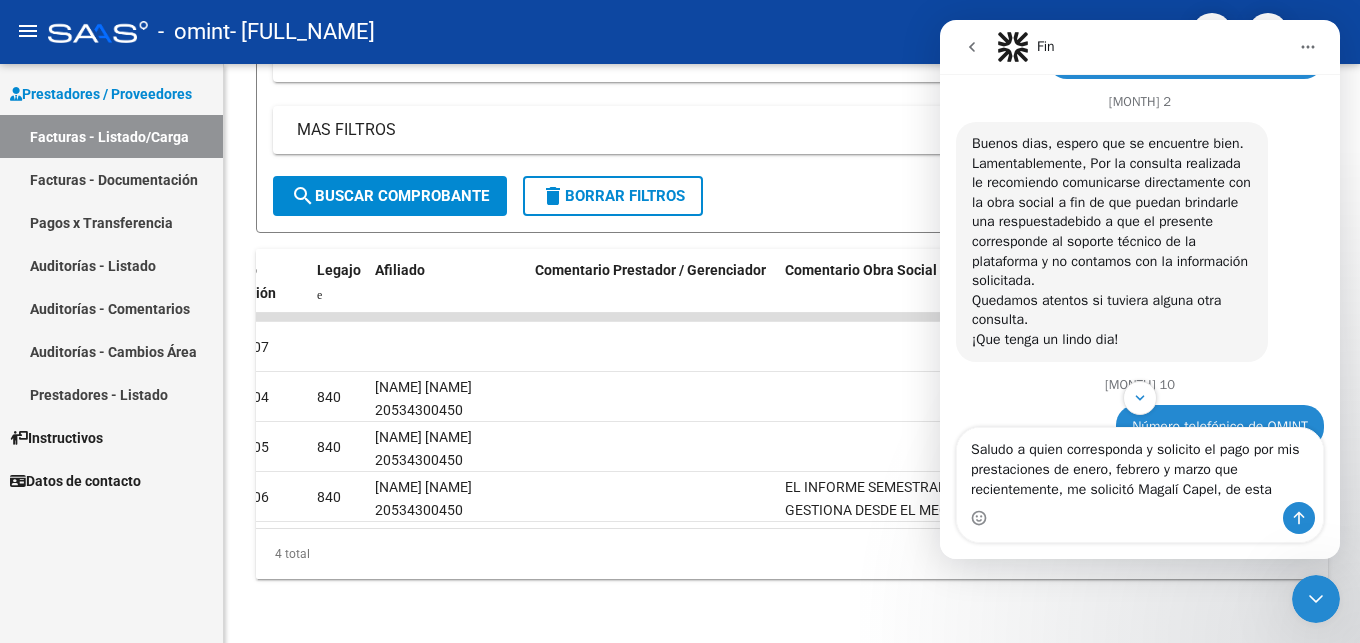 click on "Saludo a quien corresponda y solicito el pago por mis prestaciones de enero, febrero y marzo que recientemente, me solicitó Magalí Capel, de esta" at bounding box center (1140, 465) 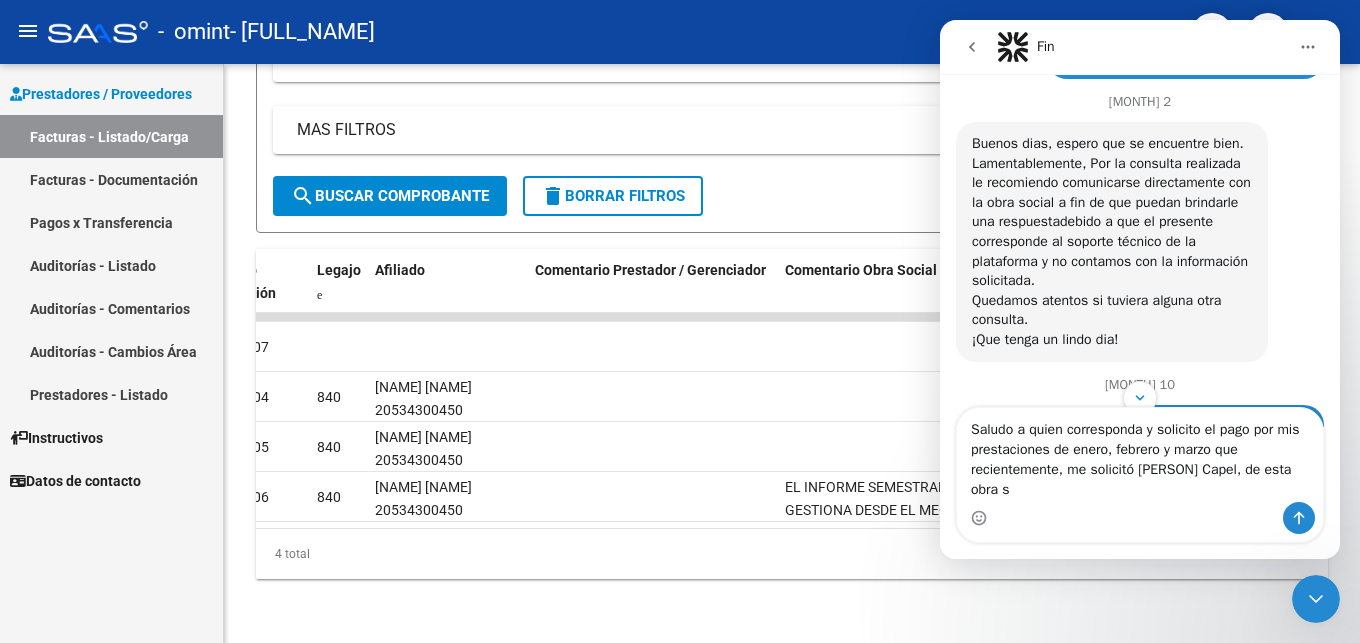scroll, scrollTop: 41, scrollLeft: 0, axis: vertical 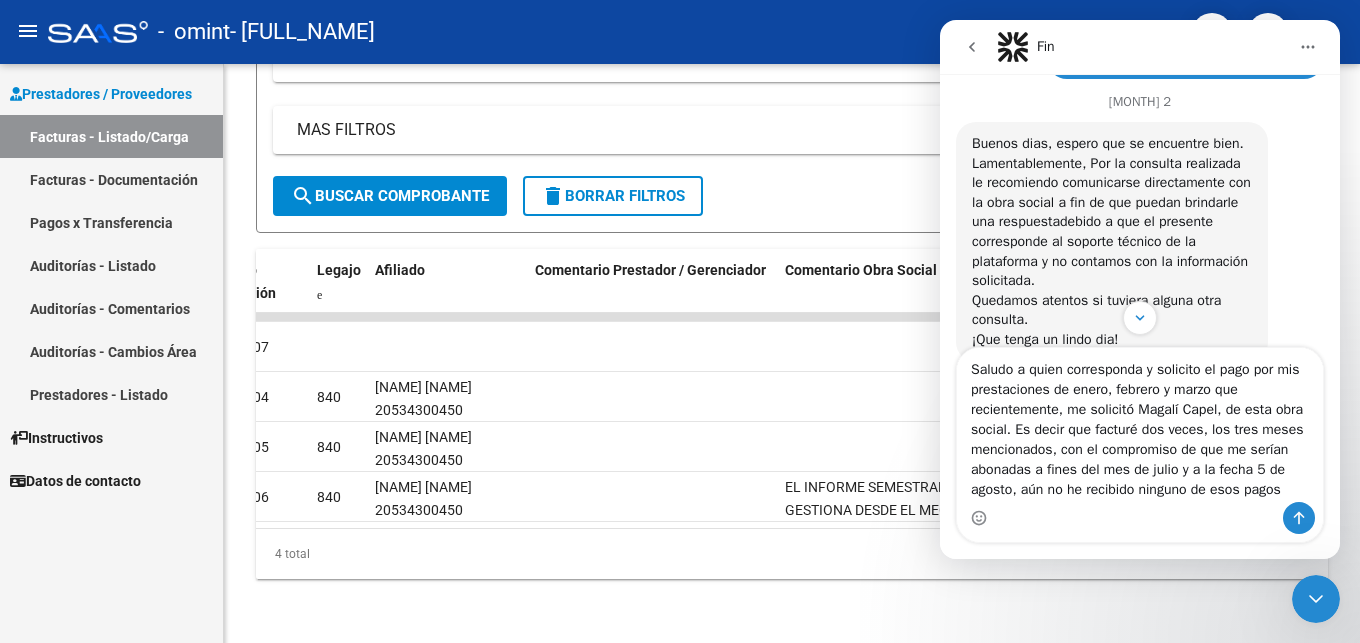 type on "Saludo a quien corresponda y solicito el pago por mis prestaciones de enero, febrero y marzo que recientemente, me solicitó [PERSON] Capel, de esta obra social. Es decir que facturé dos veces, los tres meses mencionados, con el compromiso de que me serían abonadas a fines del mes de julio y a la fecha 5 de agosto, aún no he recibido ninguno de esos pagos." 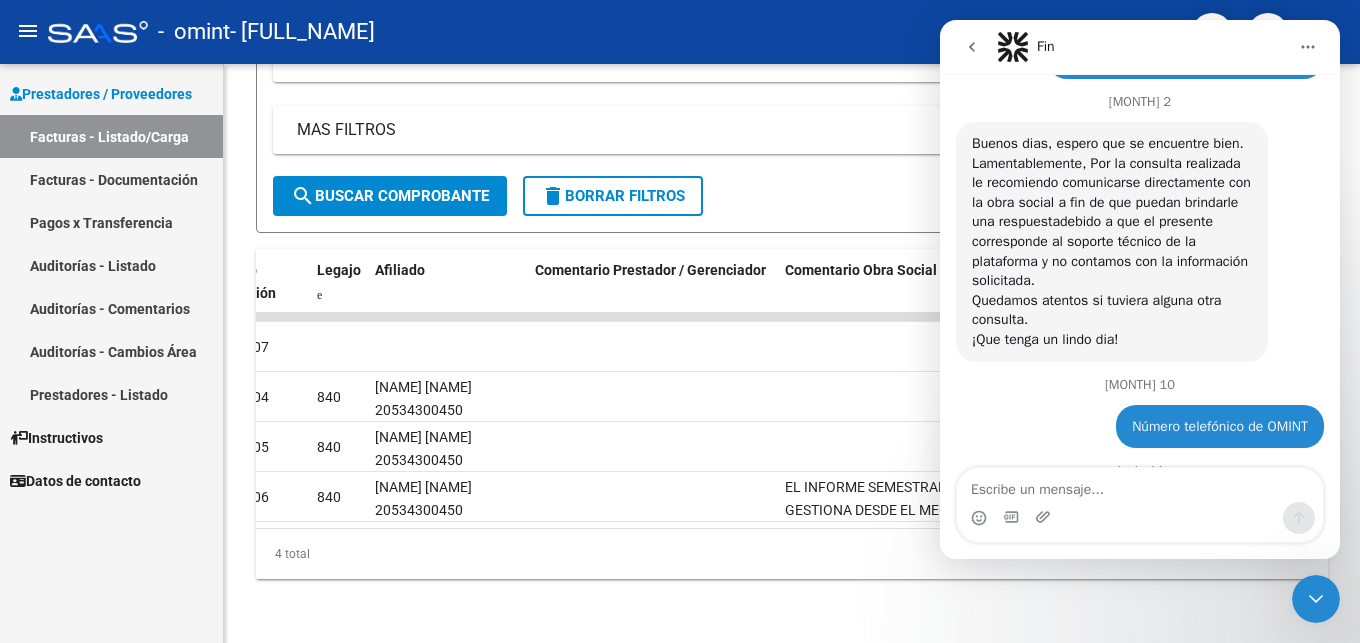 scroll, scrollTop: 0, scrollLeft: 0, axis: both 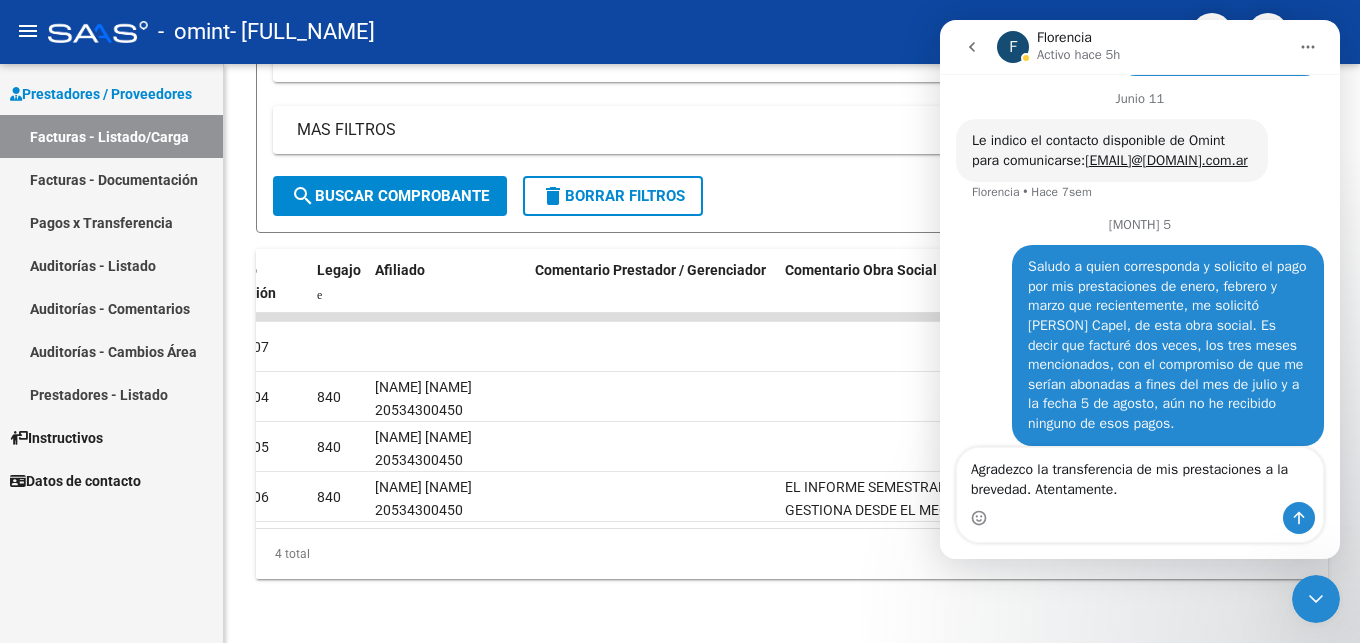 type on "Agradezco la transferencia de mis prestaciones a la brevedad. Atentamente." 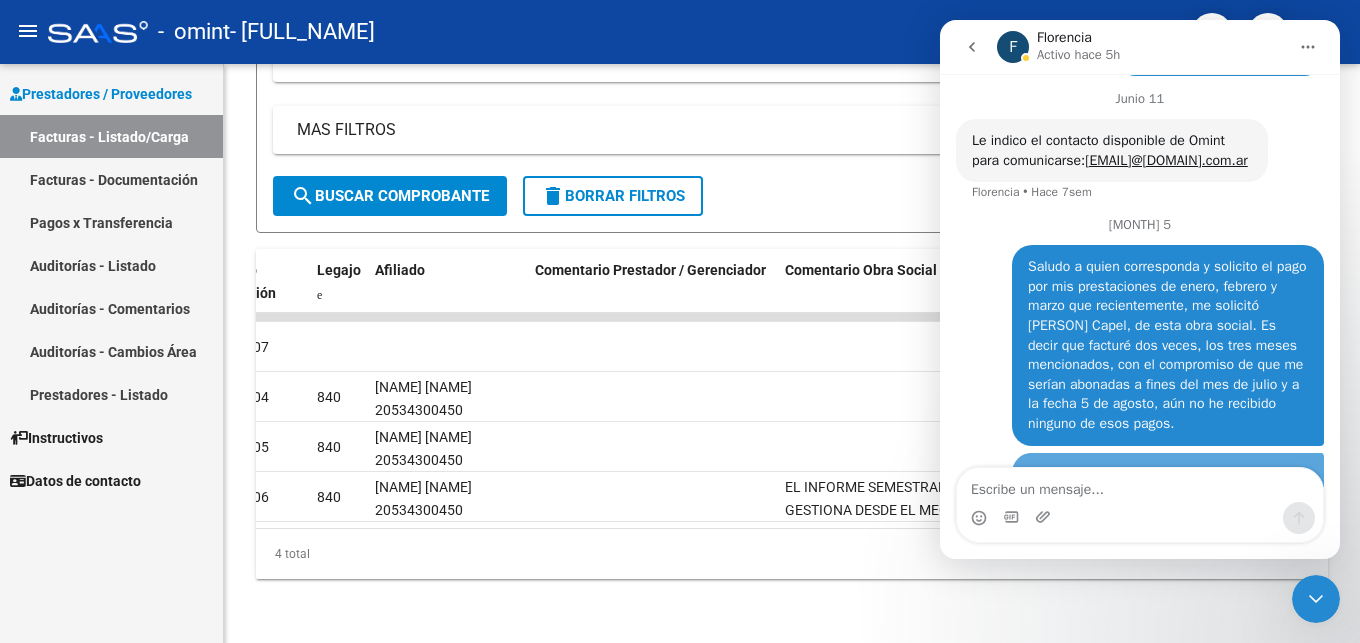 scroll, scrollTop: 0, scrollLeft: 0, axis: both 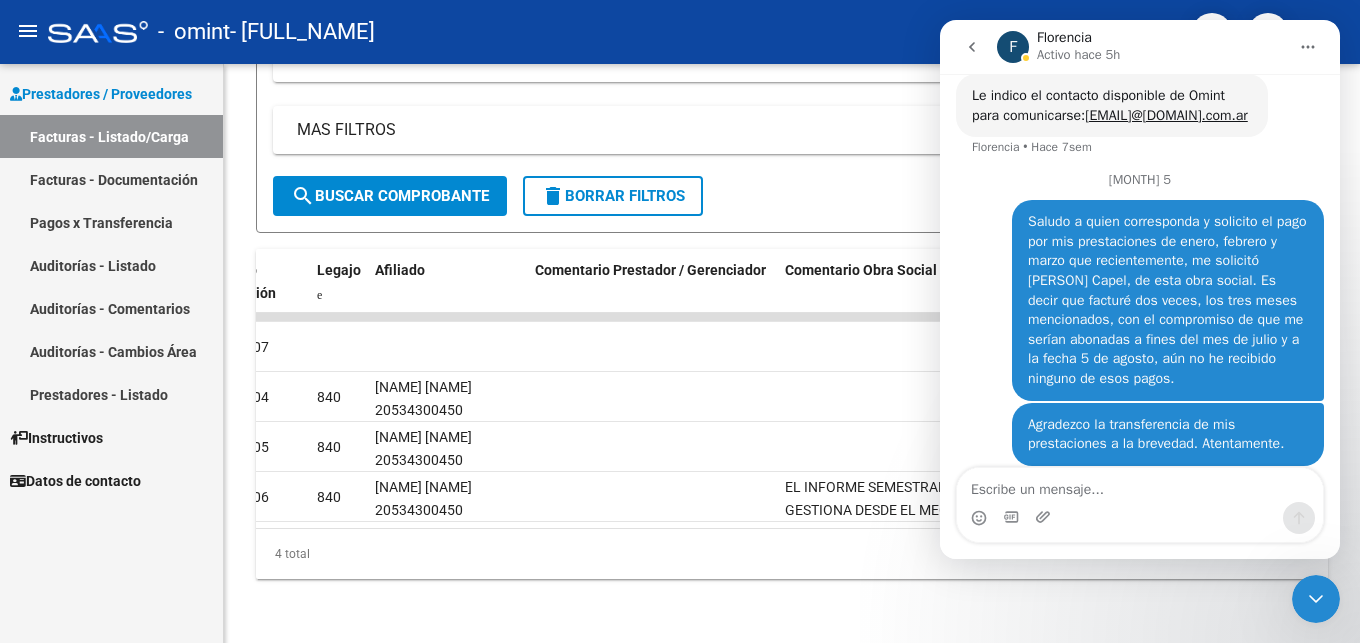 click 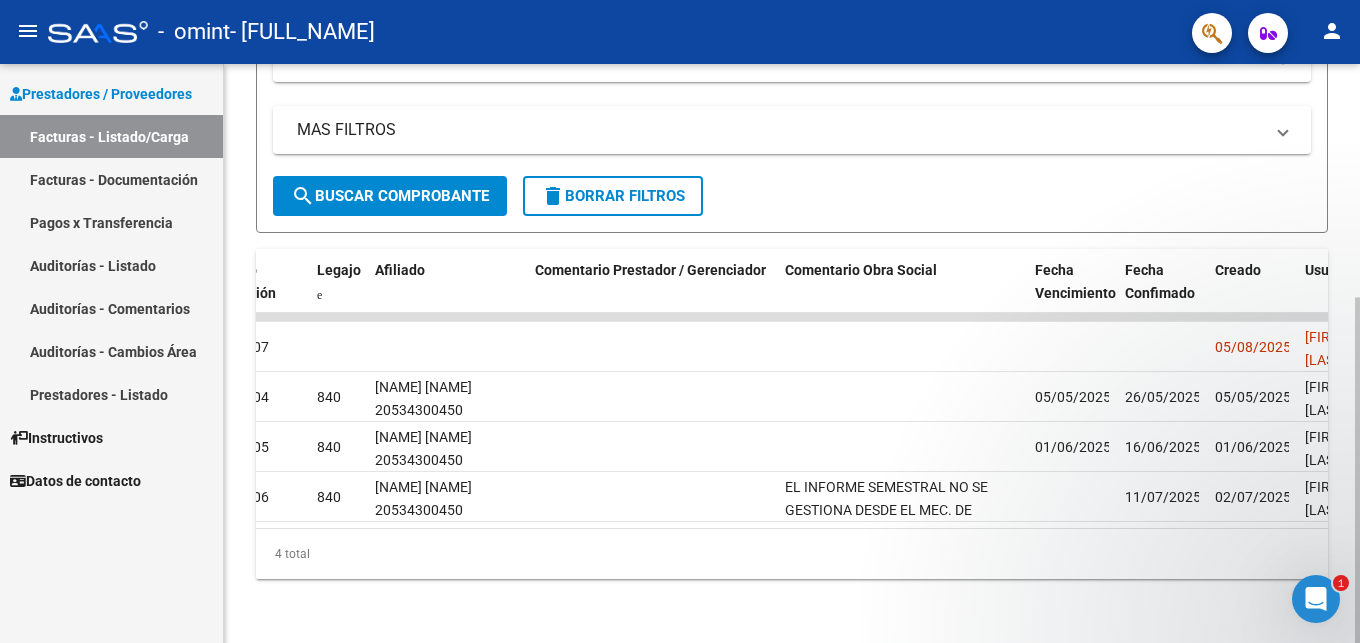 scroll, scrollTop: 0, scrollLeft: 0, axis: both 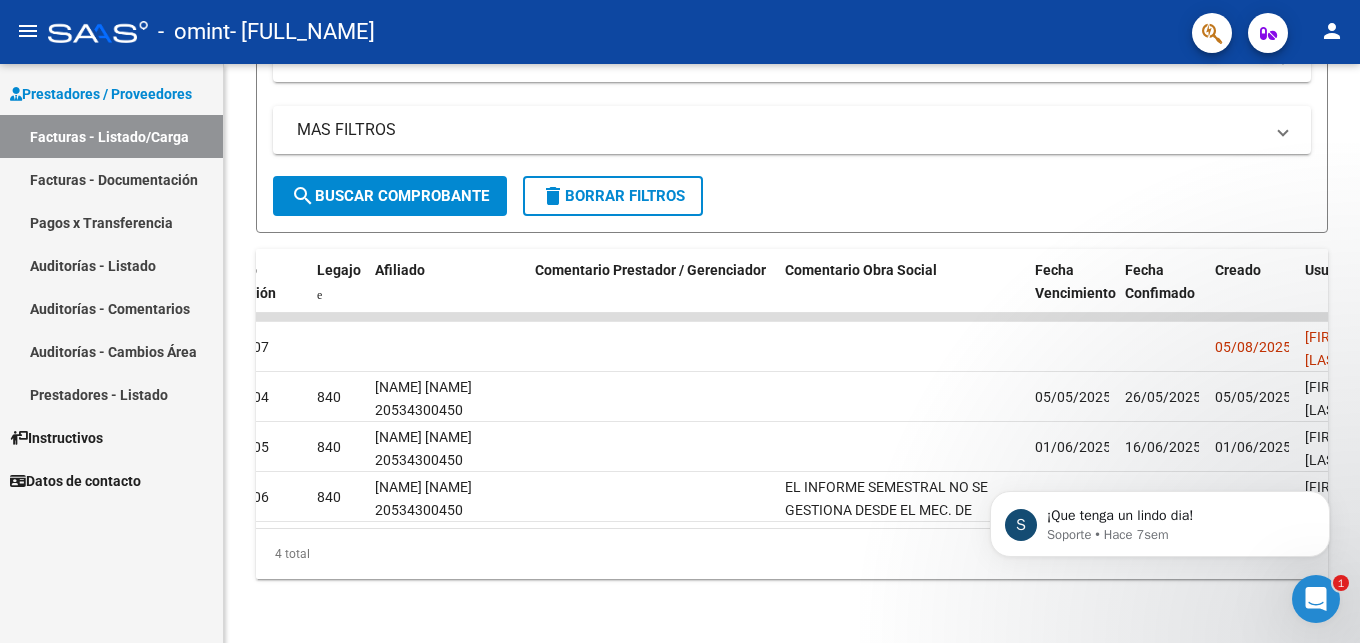 click 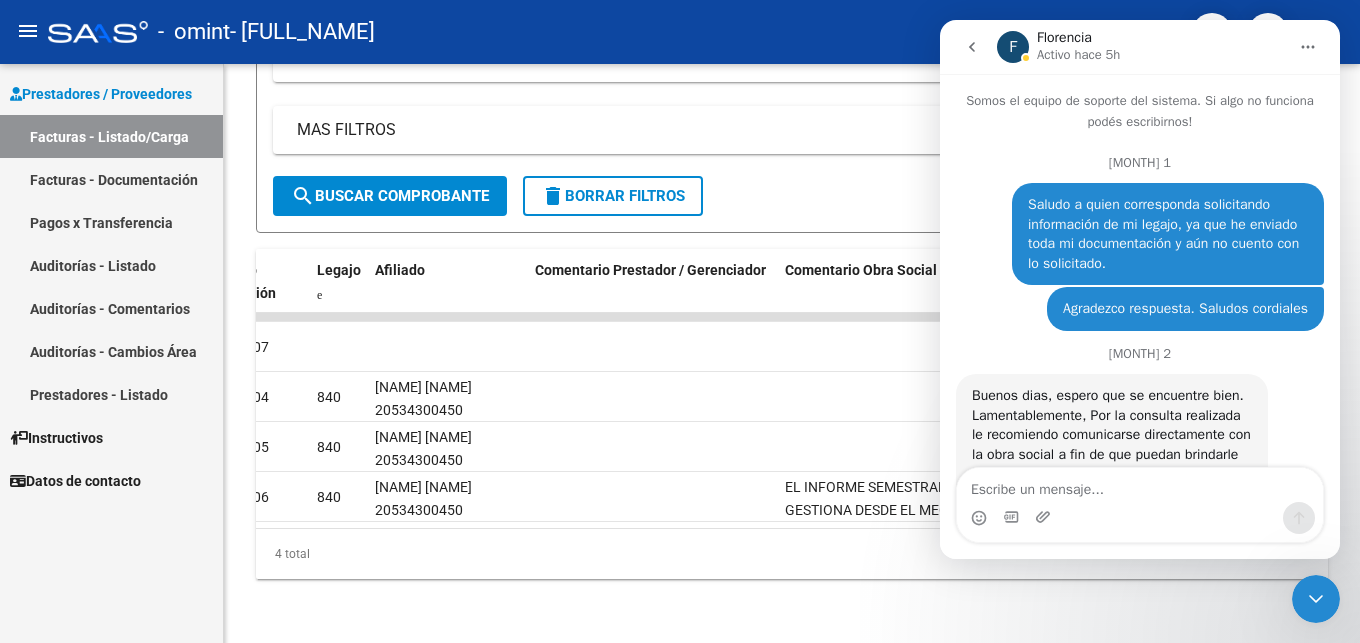 scroll, scrollTop: 669, scrollLeft: 0, axis: vertical 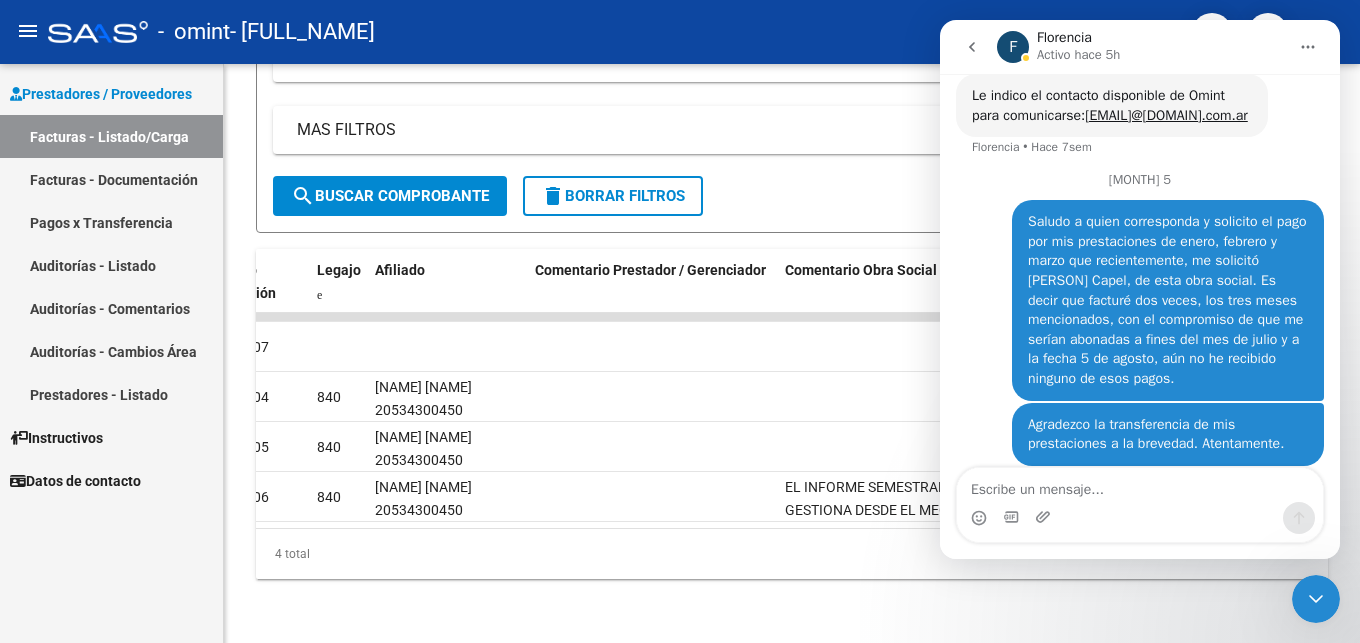 click 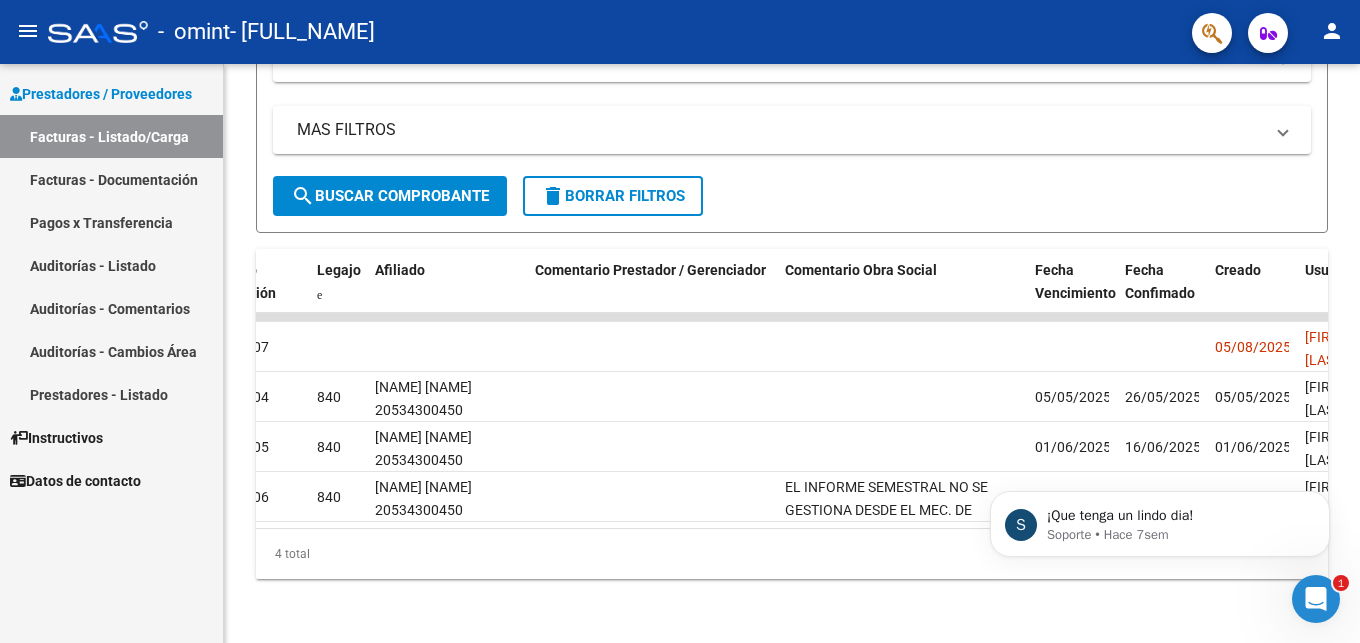 scroll, scrollTop: 0, scrollLeft: 0, axis: both 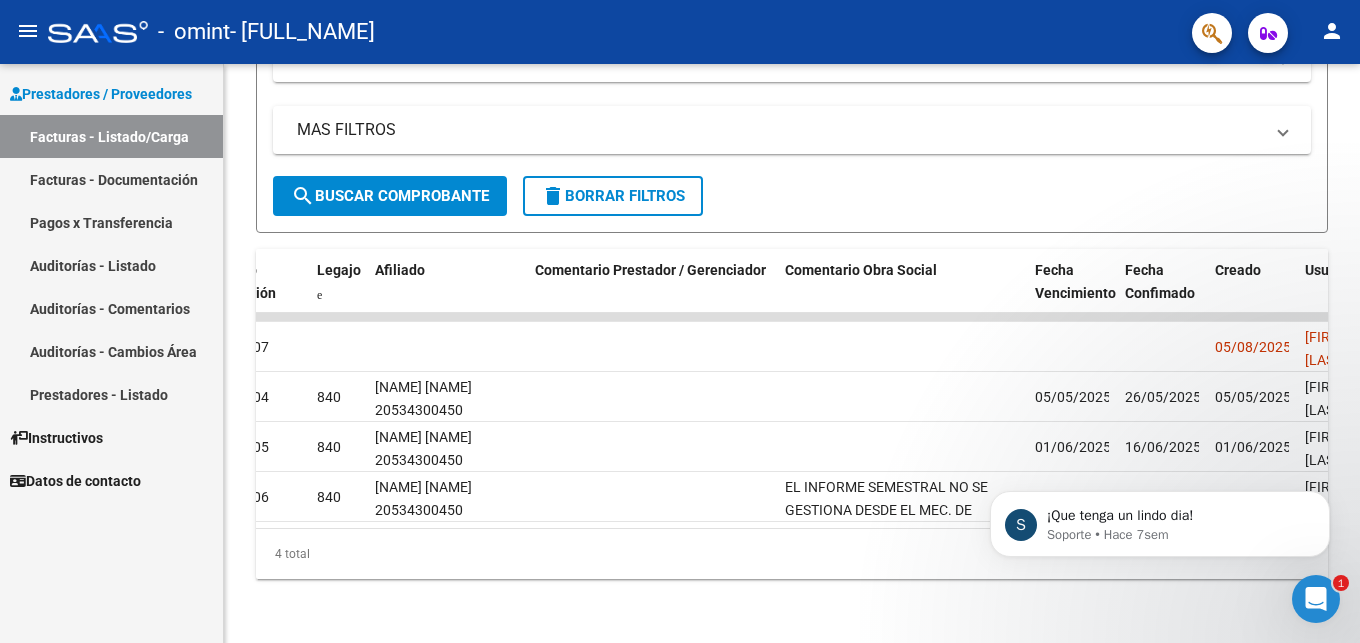 click 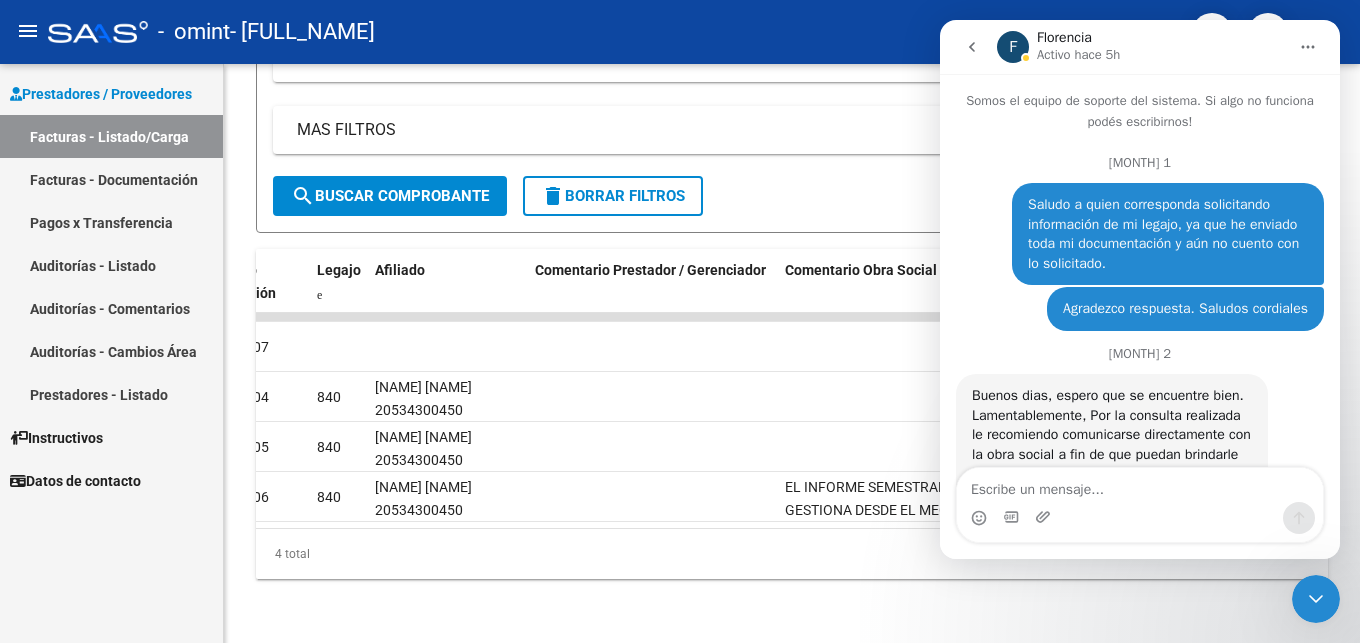 scroll, scrollTop: 669, scrollLeft: 0, axis: vertical 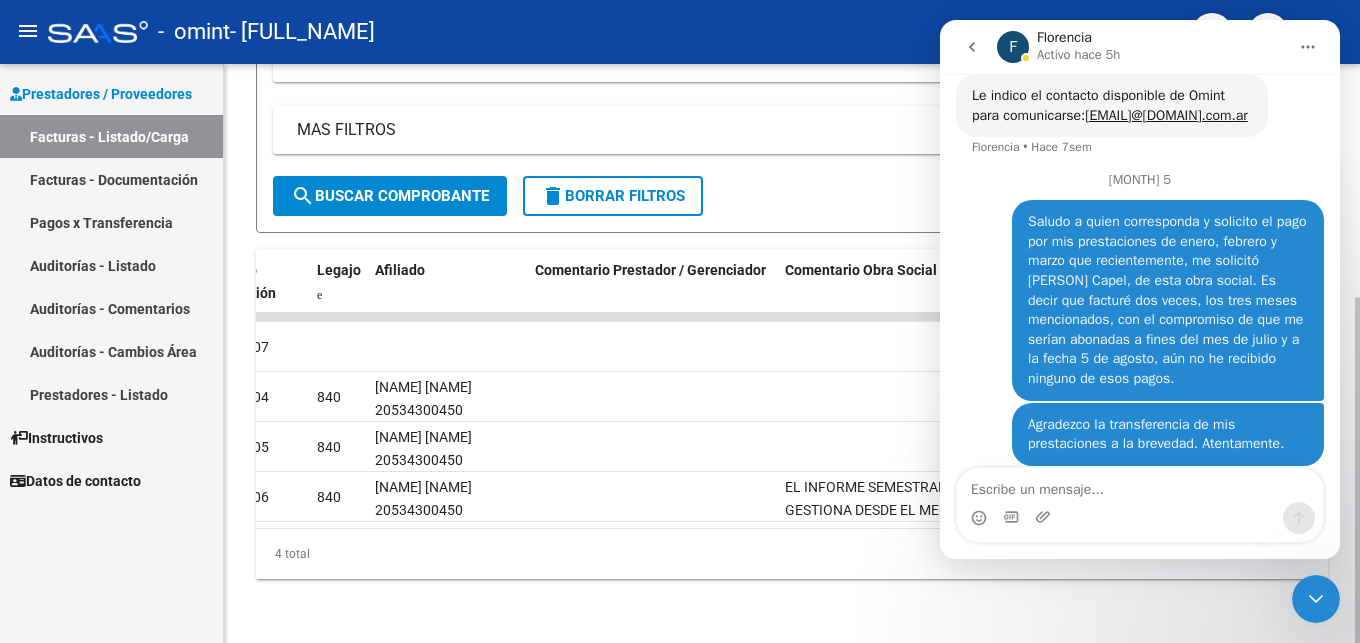 click on "4 total" 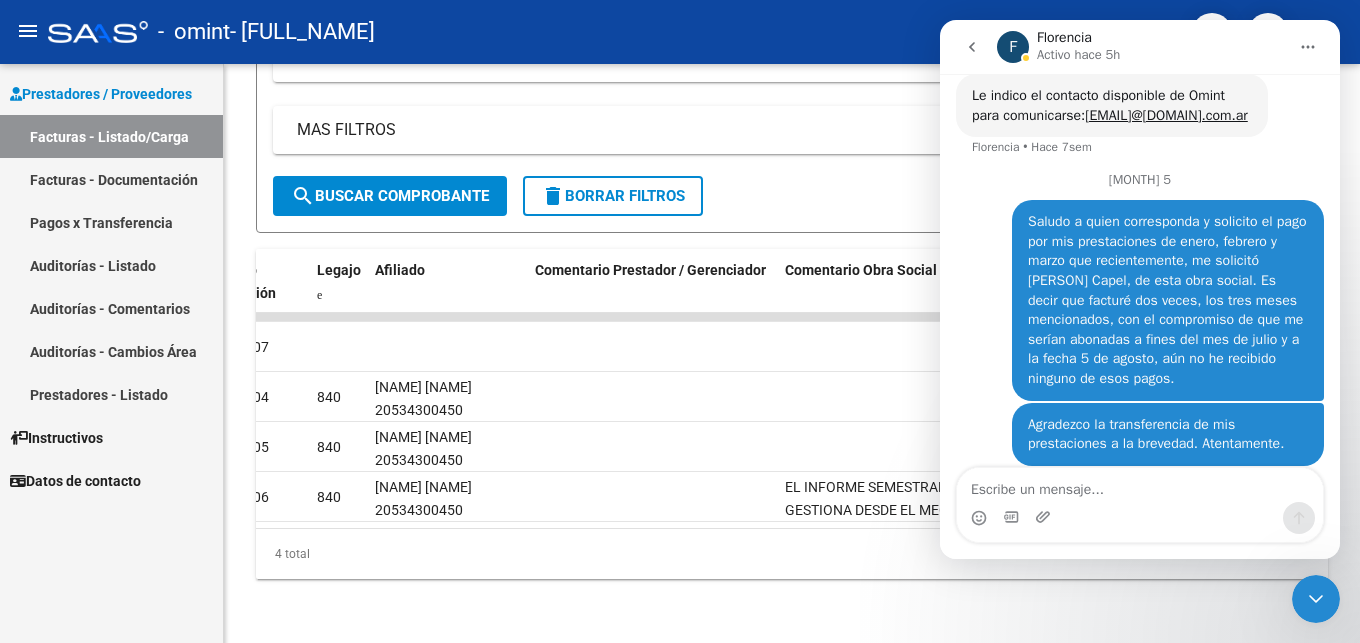 click 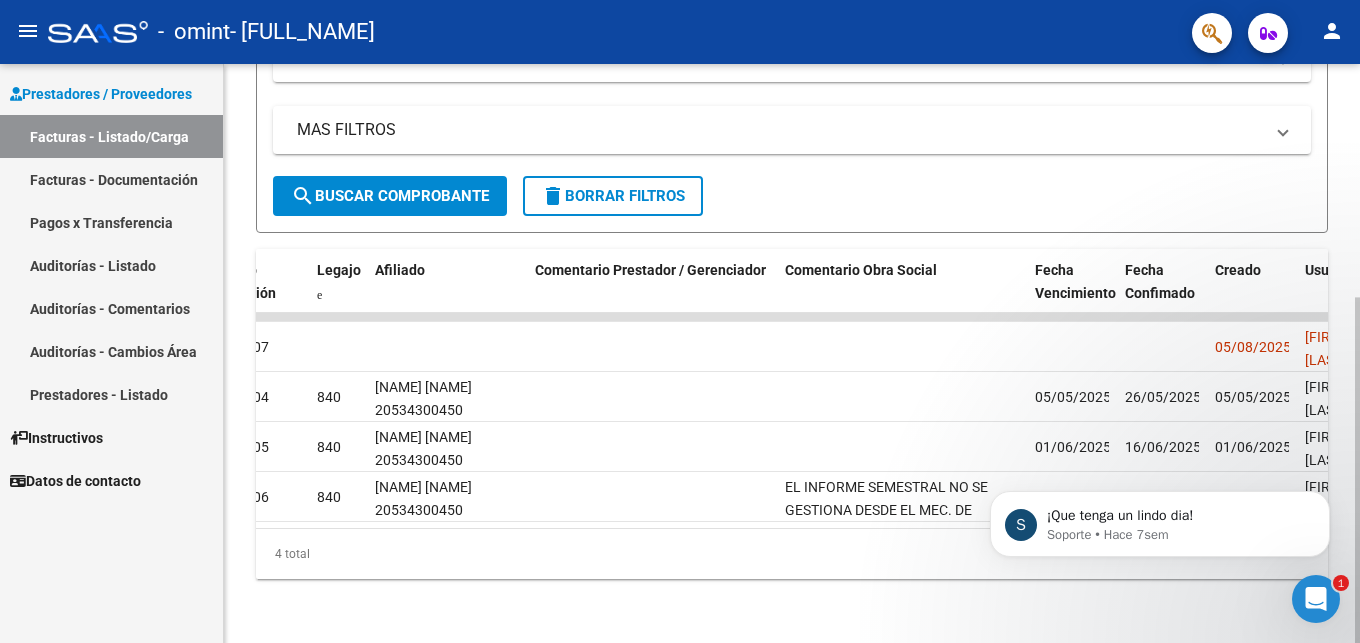 scroll, scrollTop: 0, scrollLeft: 0, axis: both 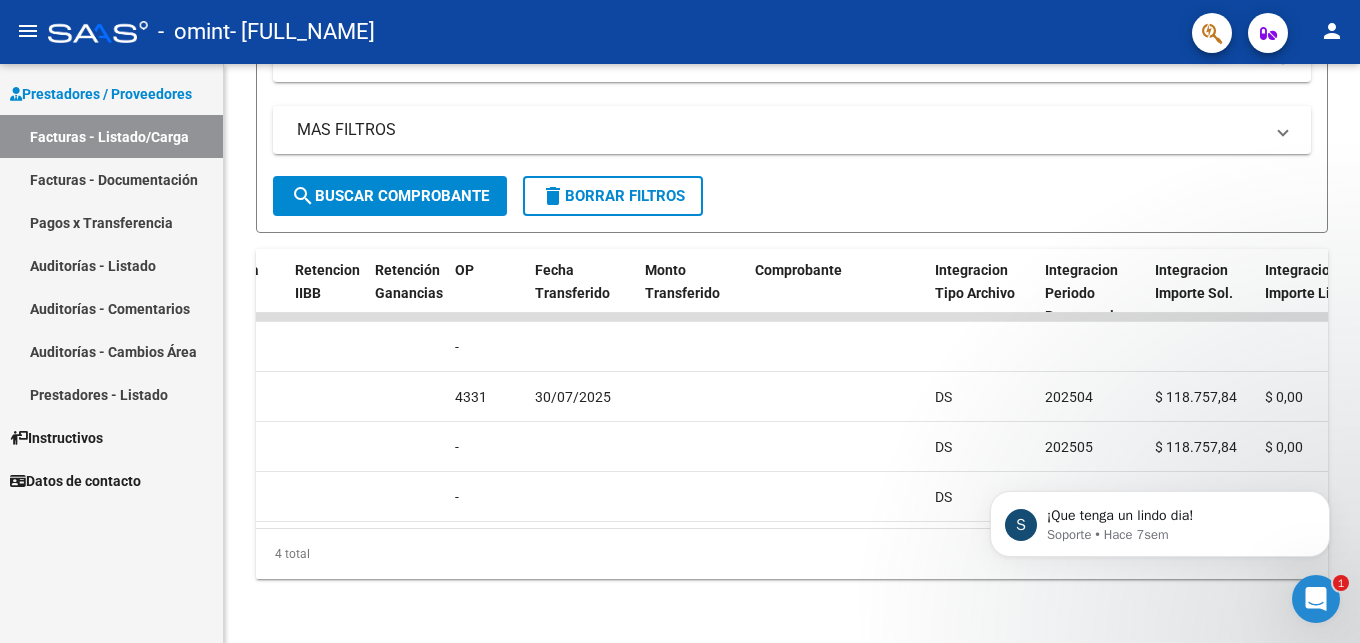 click on "person" 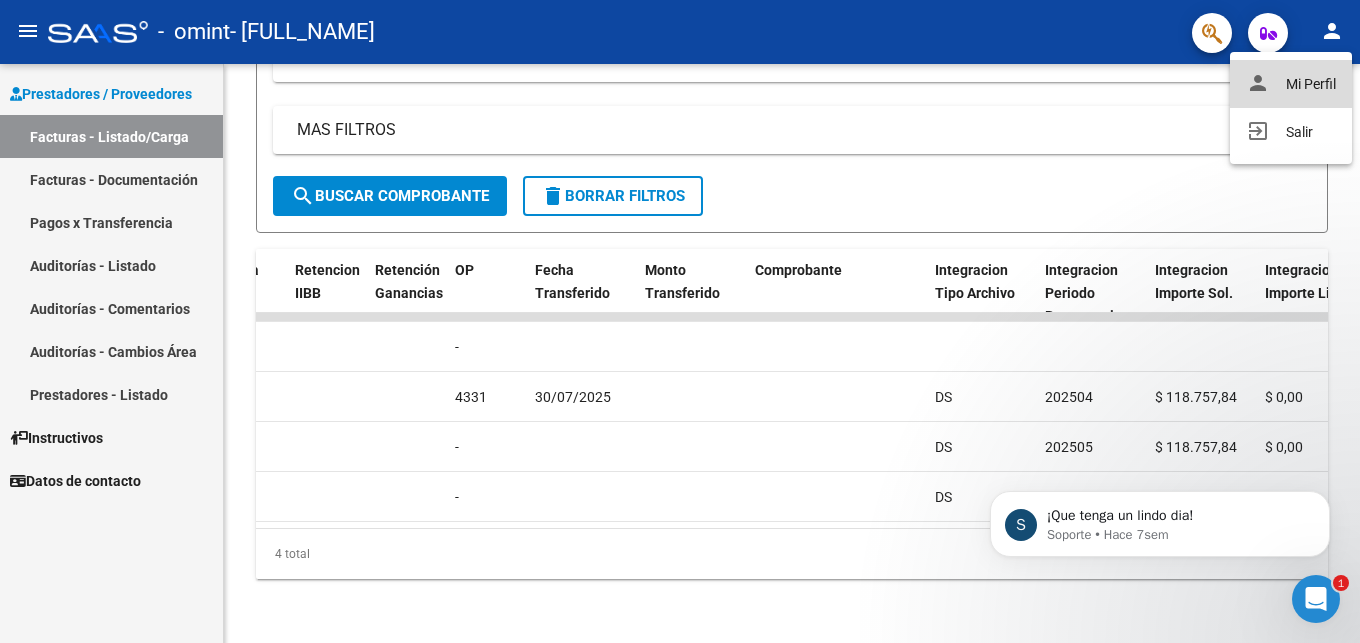 click on "person  Mi Perfil" at bounding box center [1291, 84] 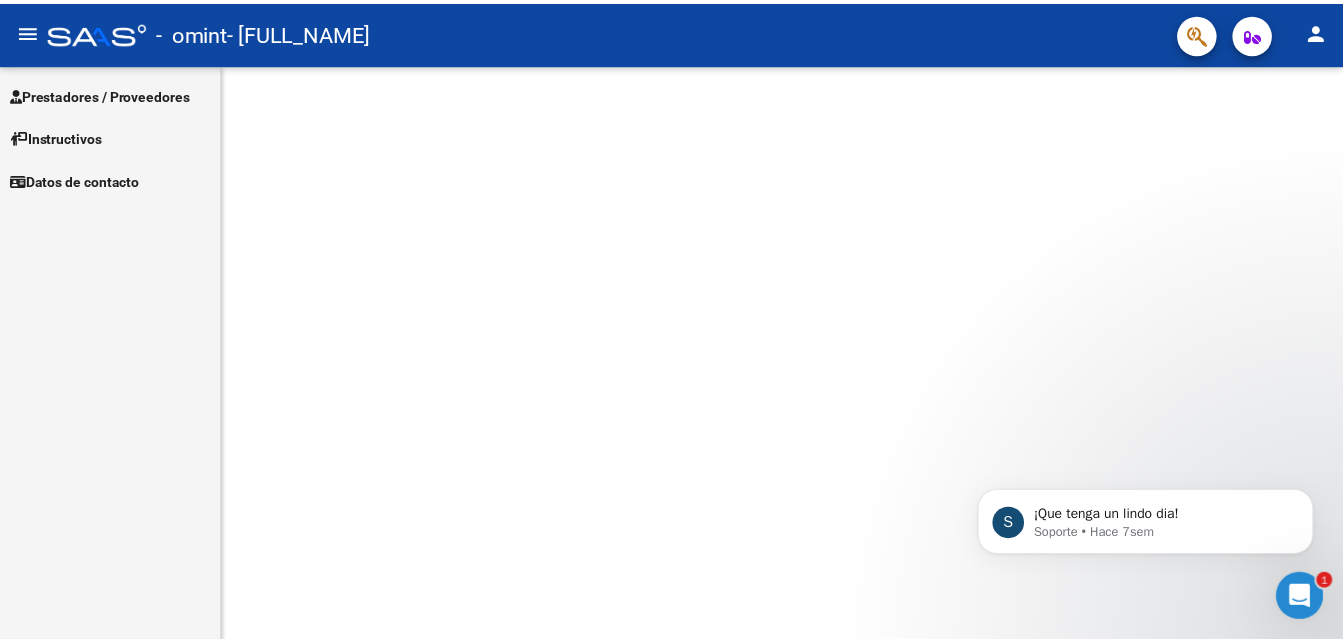 scroll, scrollTop: 0, scrollLeft: 0, axis: both 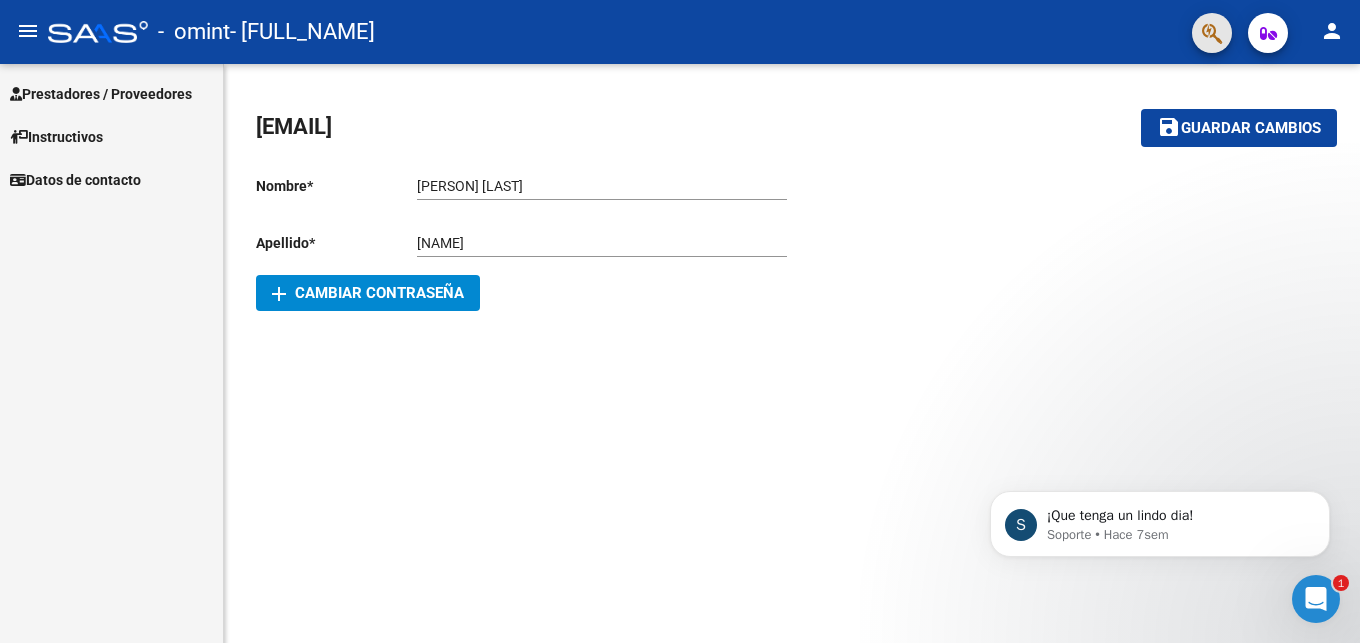 click 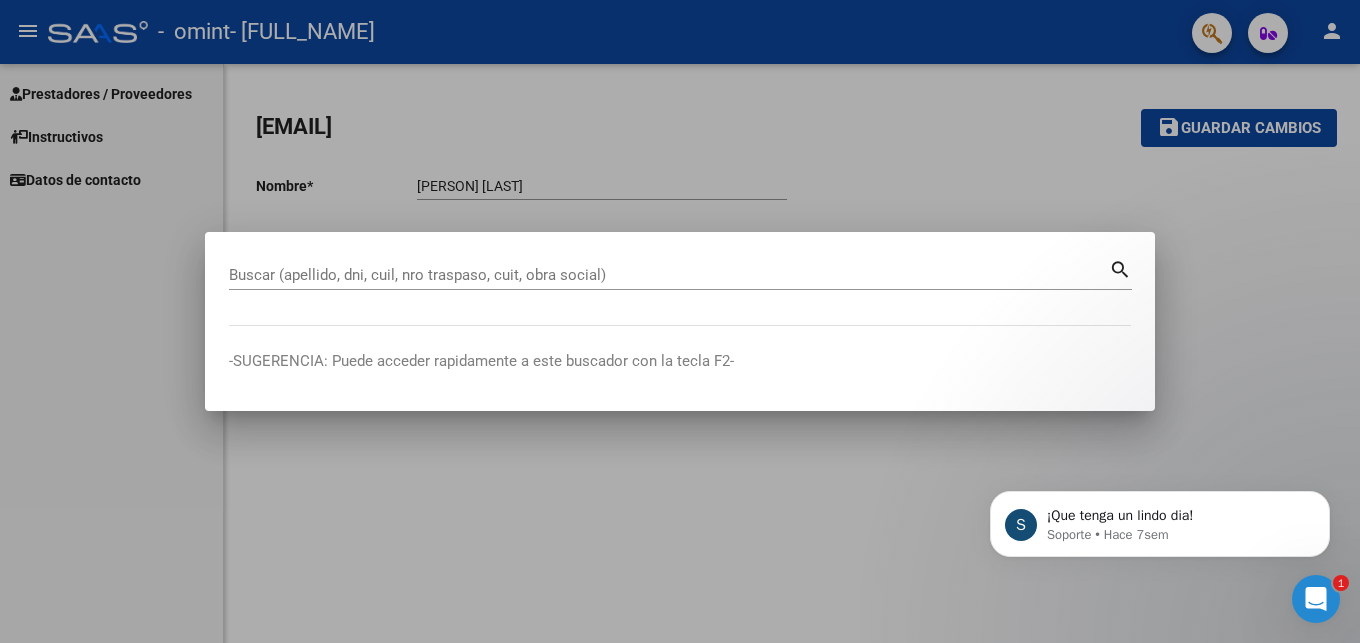 click at bounding box center [680, 321] 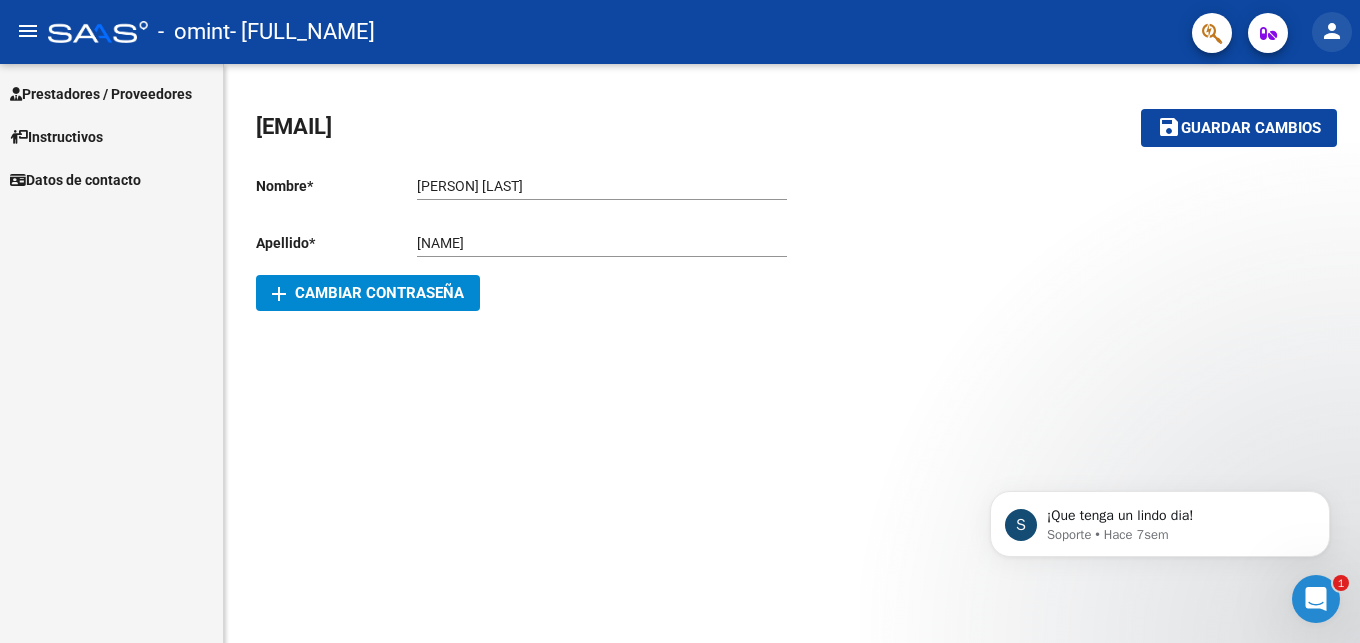 click on "person" 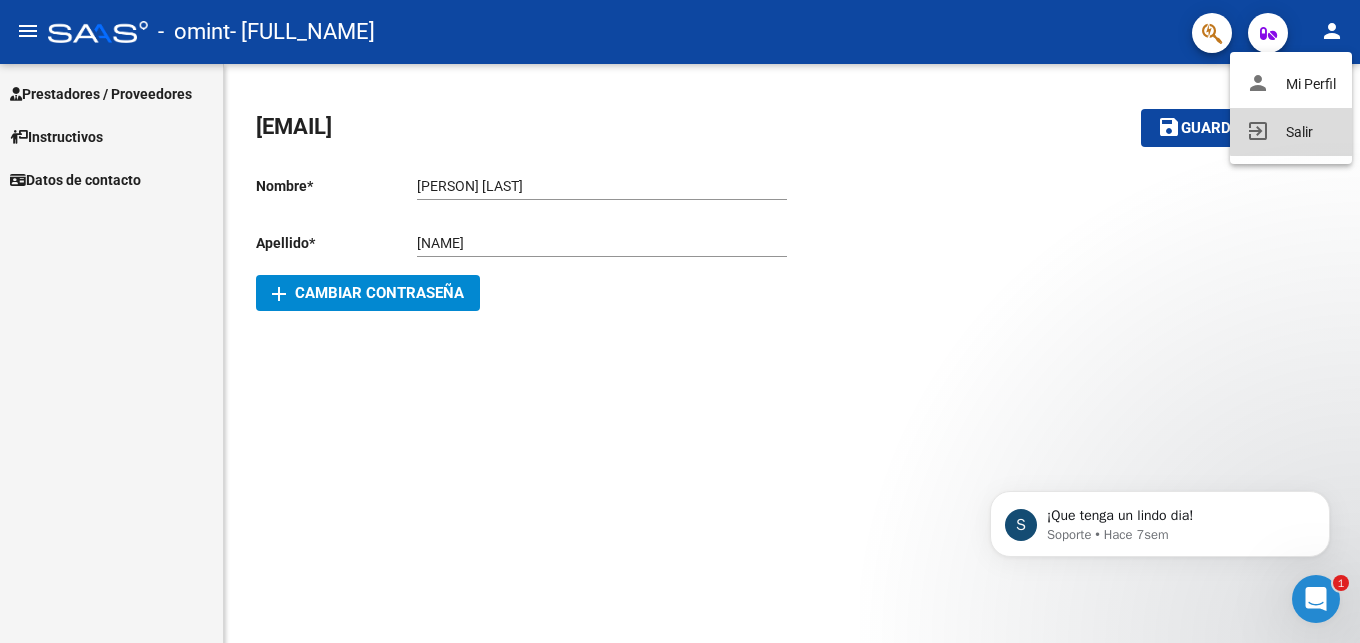 click on "exit_to_app  Salir" at bounding box center [1291, 132] 